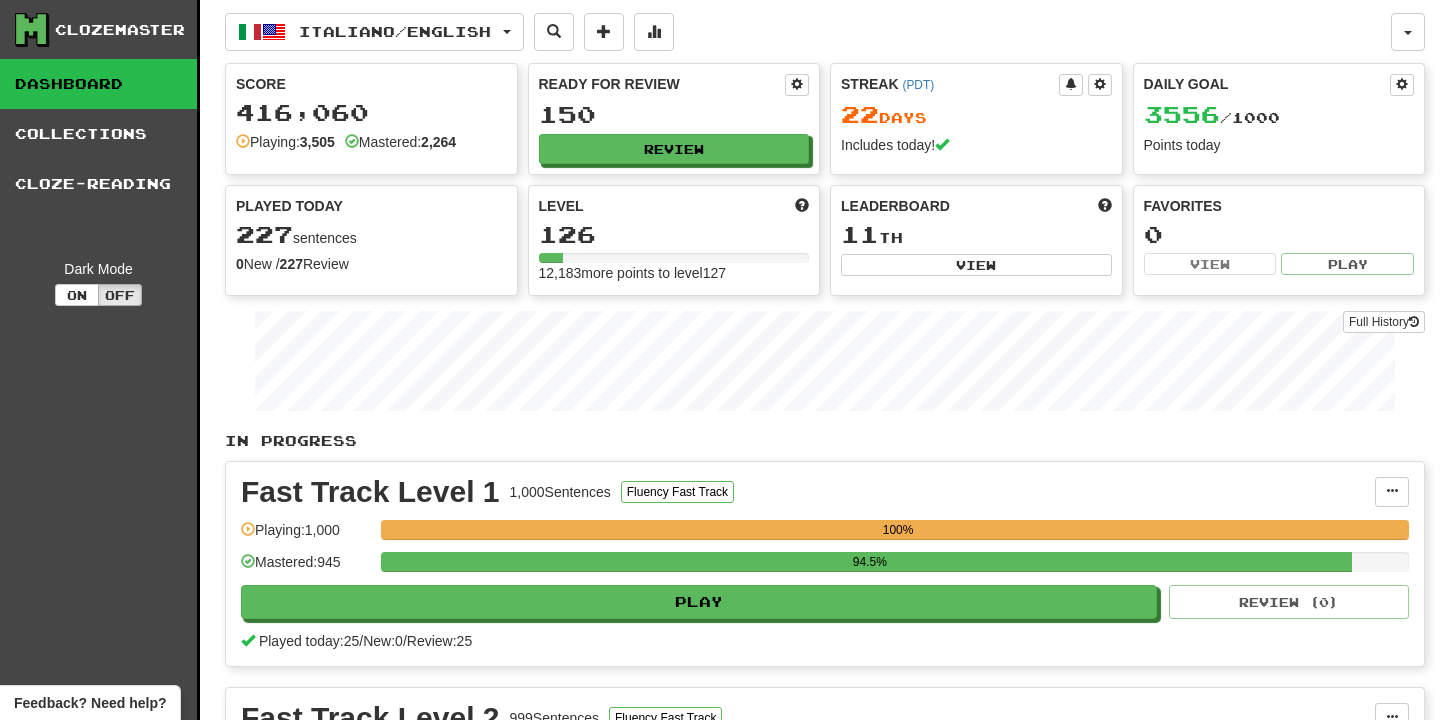 scroll, scrollTop: 709, scrollLeft: 0, axis: vertical 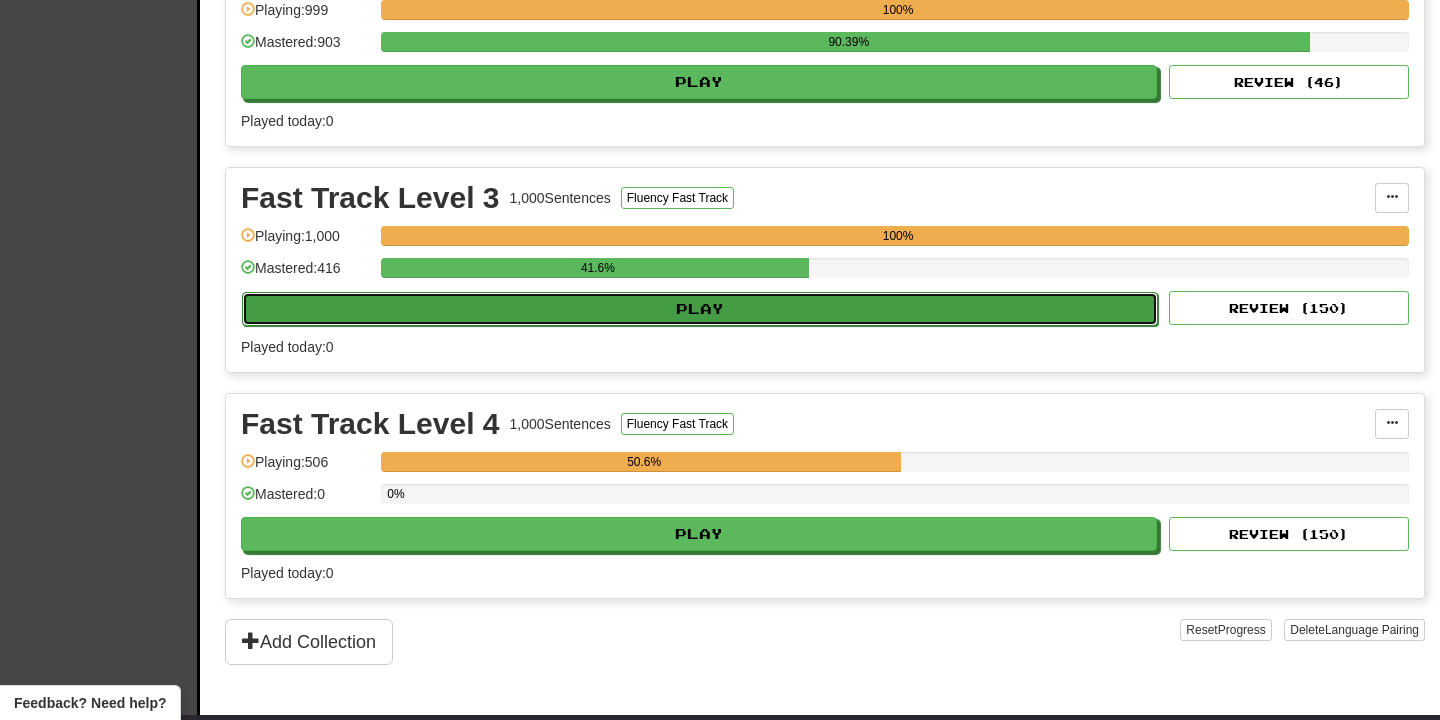 click on "Play" at bounding box center [700, 309] 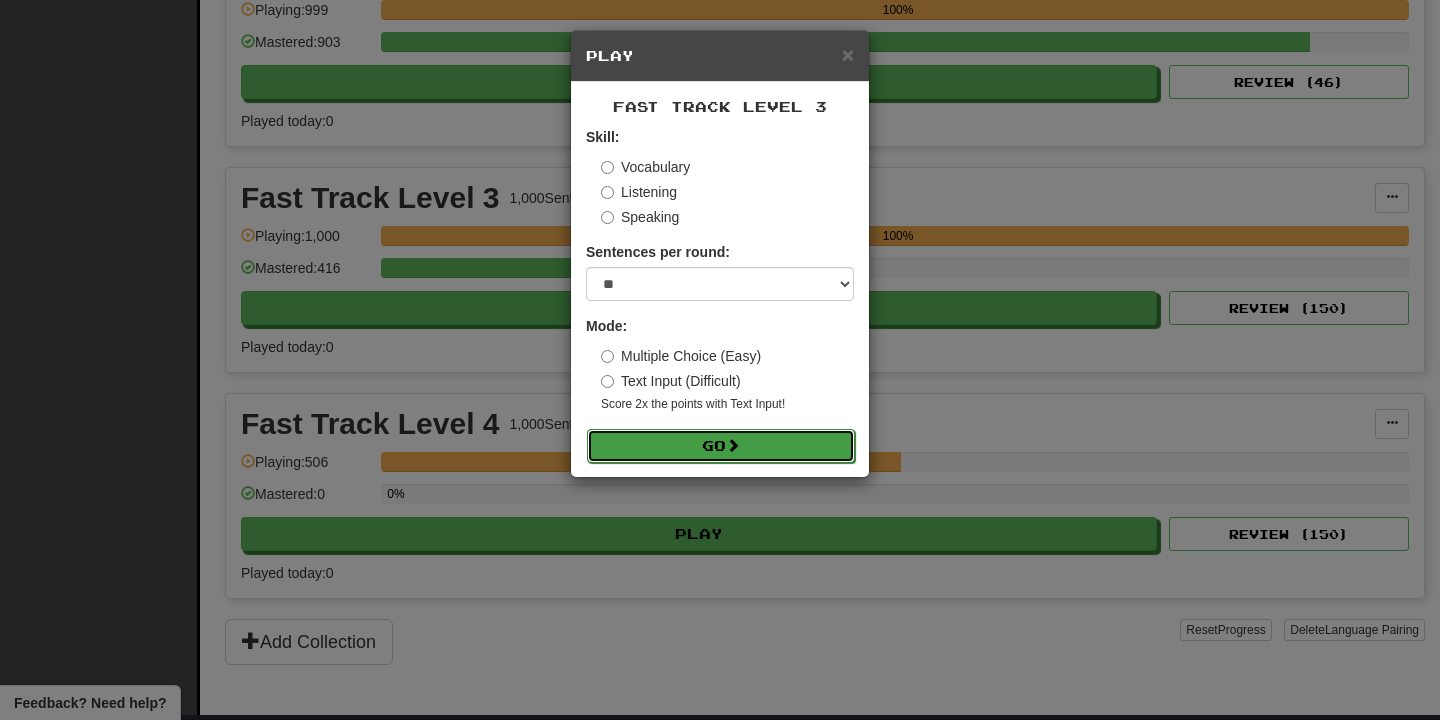 click on "Go" at bounding box center [721, 446] 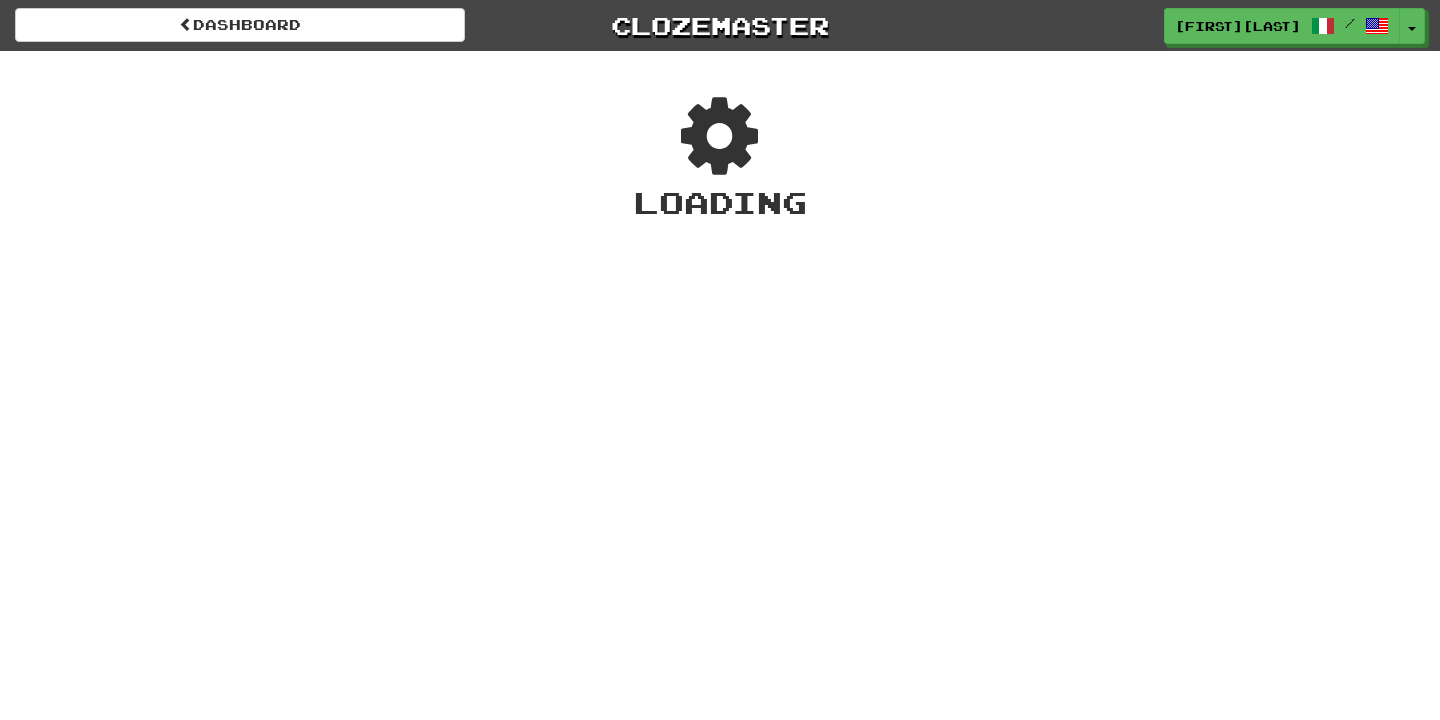 scroll, scrollTop: 0, scrollLeft: 0, axis: both 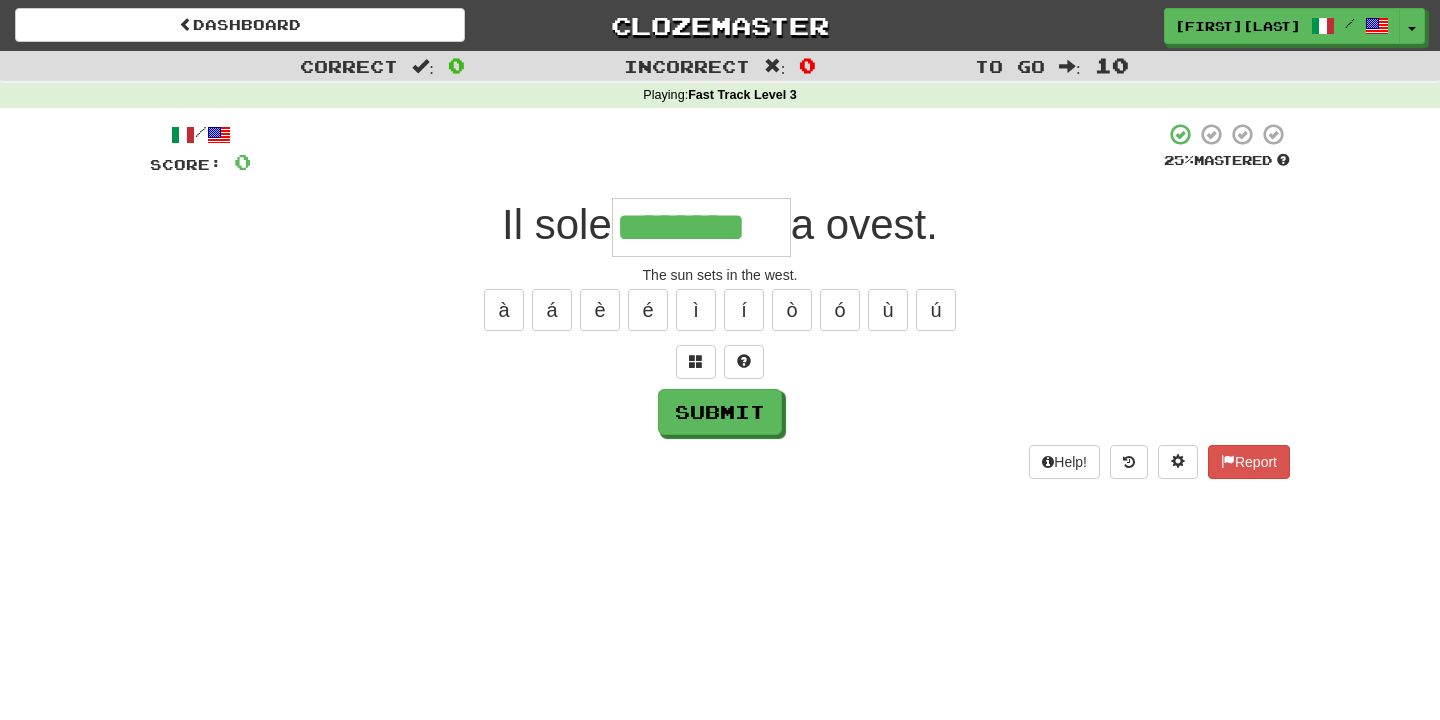 type on "********" 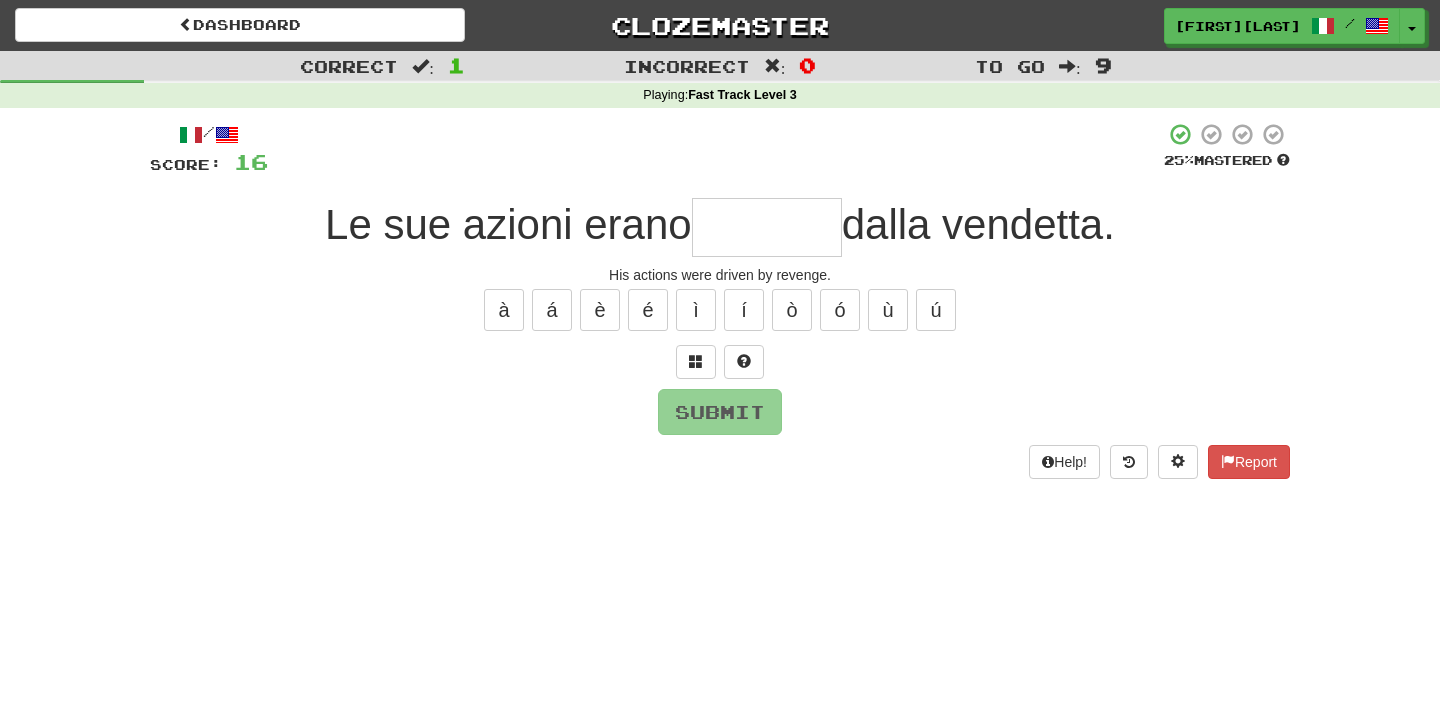 type on "*" 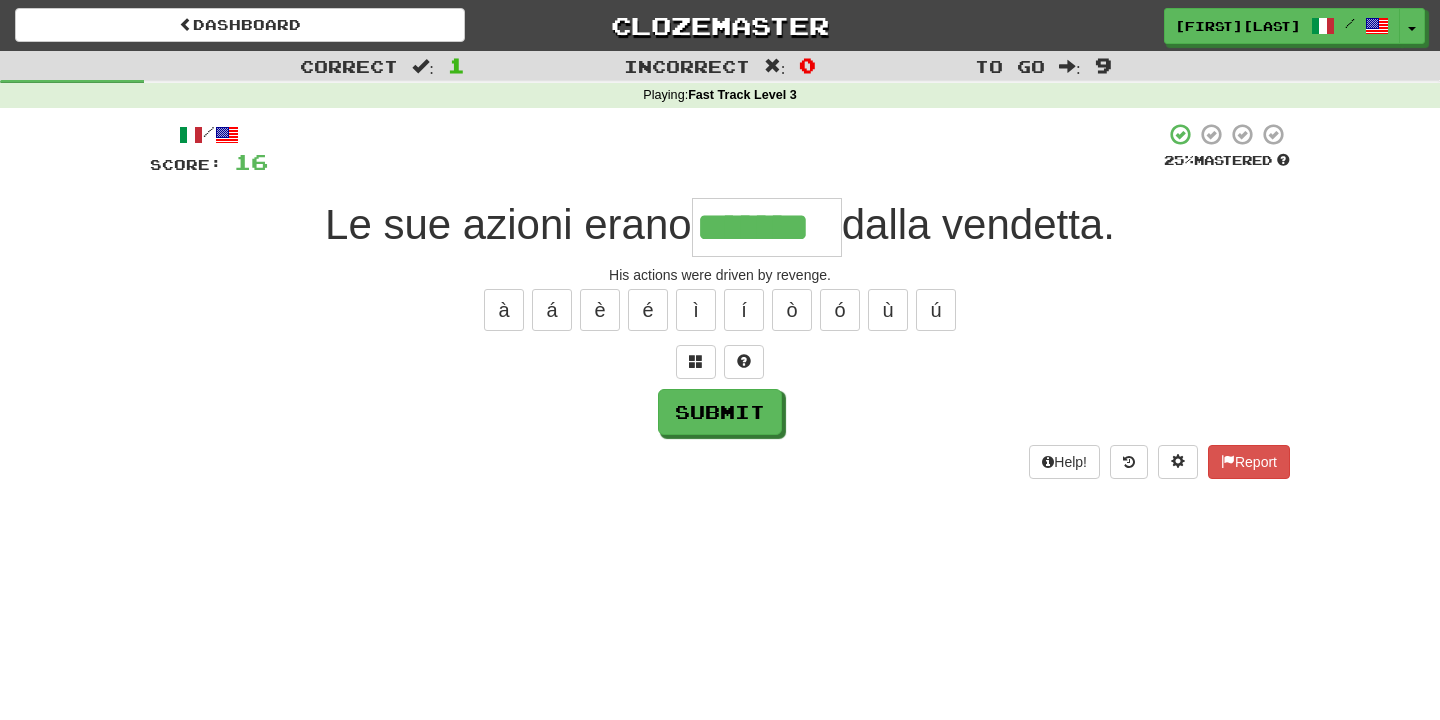 type on "*******" 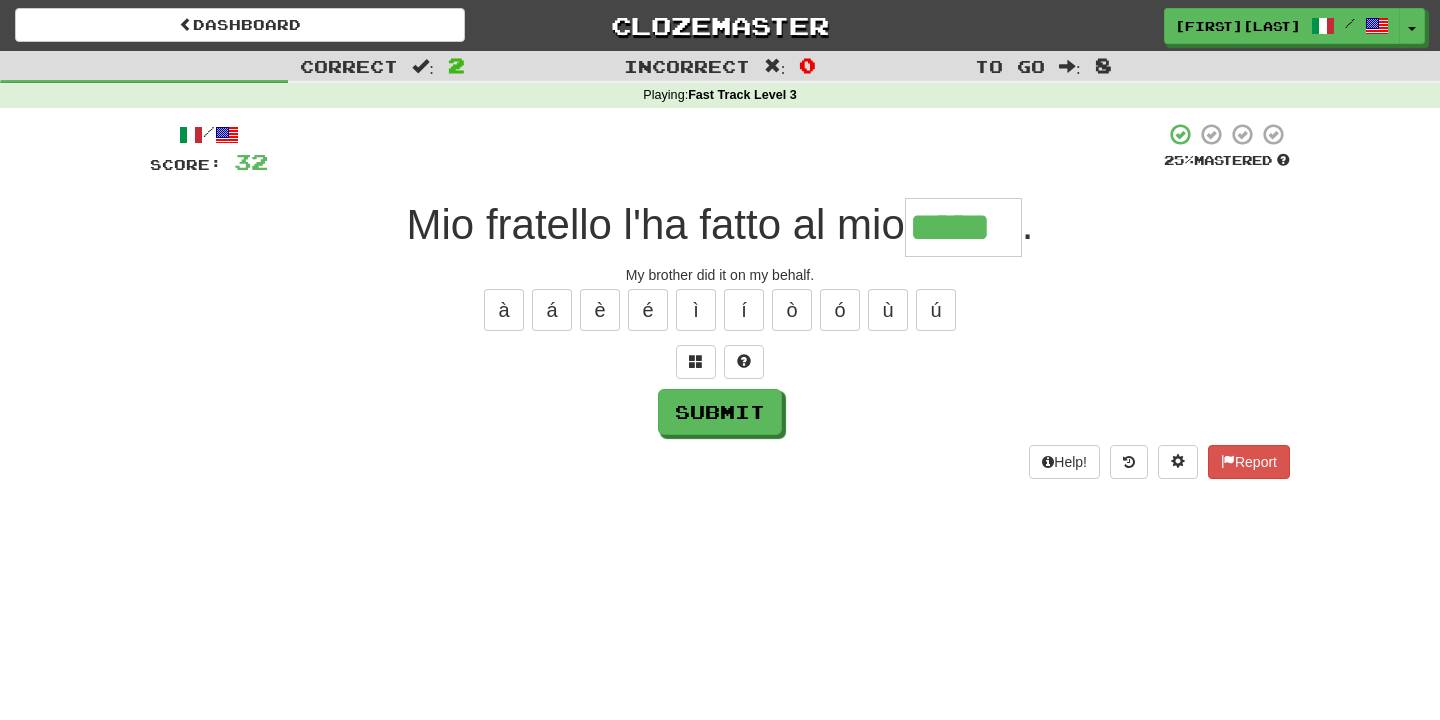 type on "*****" 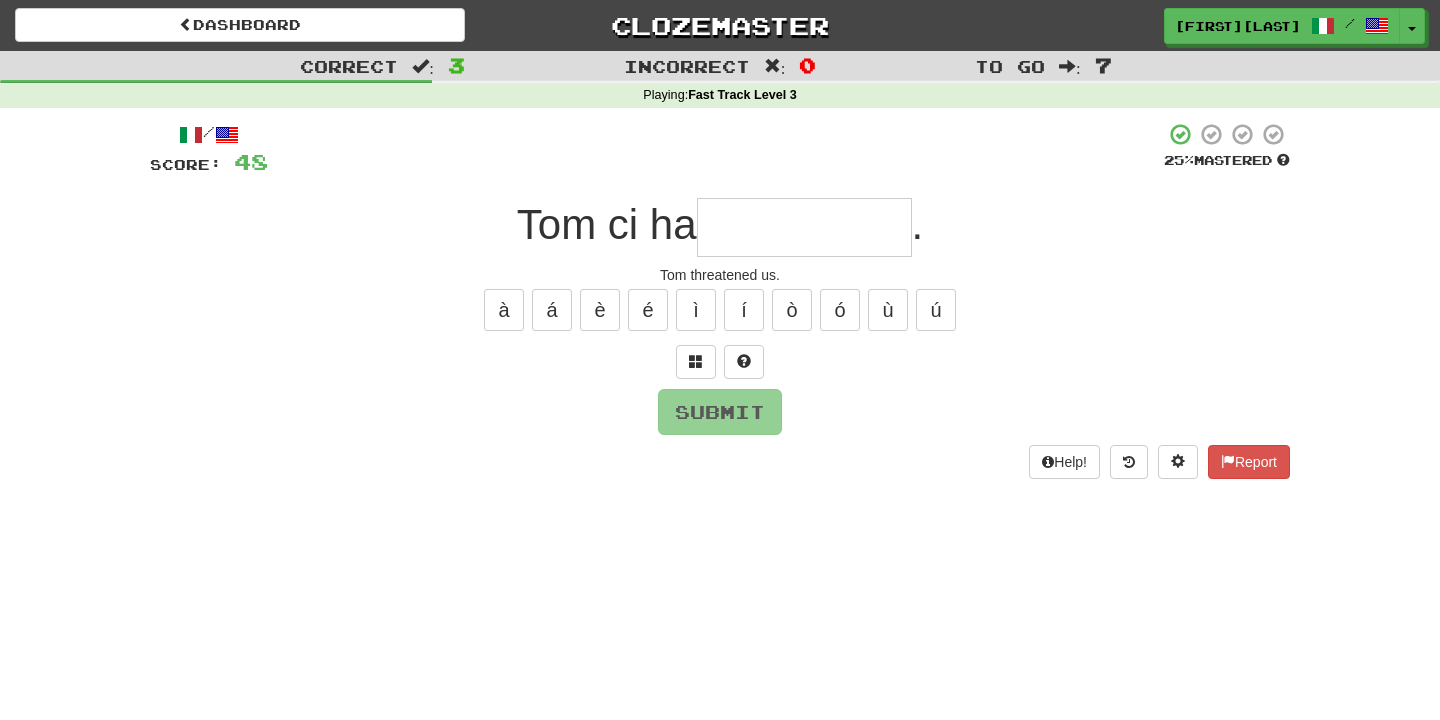 type on "*" 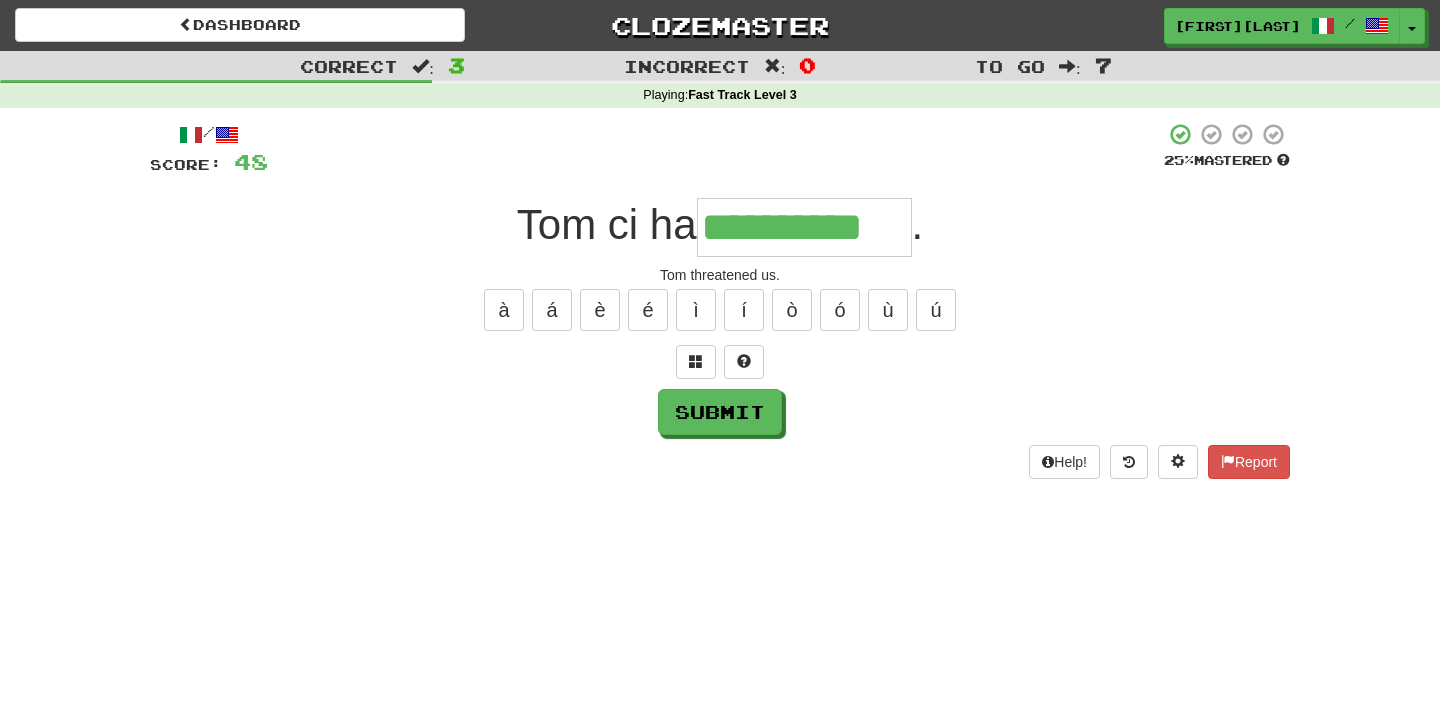 type on "**********" 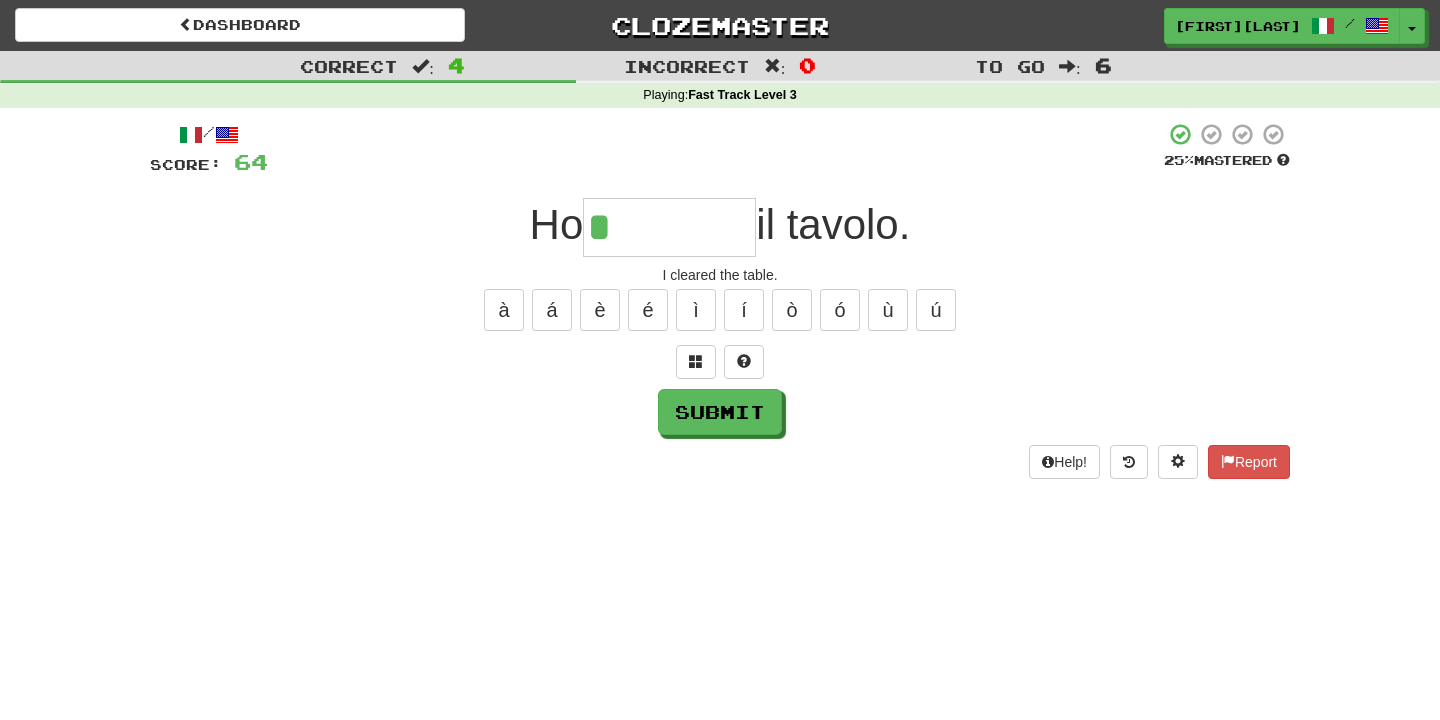 type on "********" 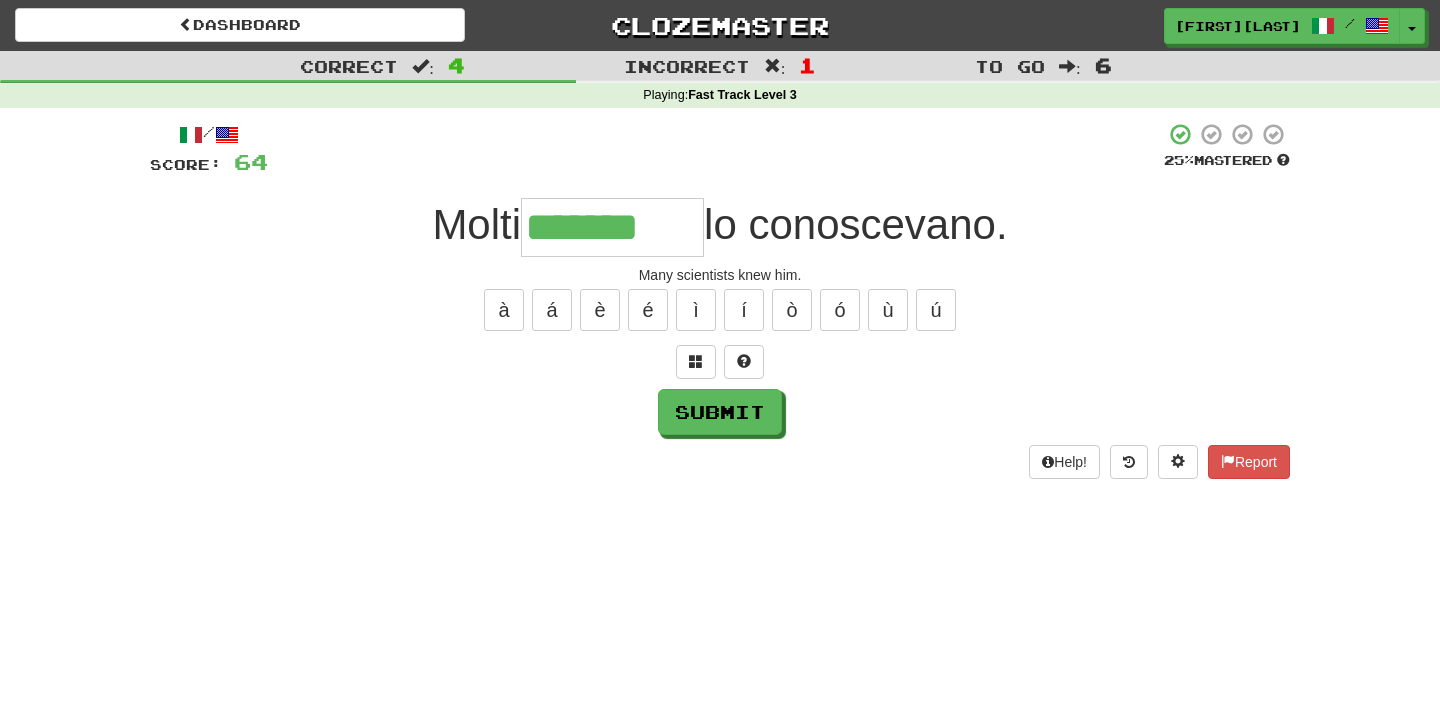type on "**********" 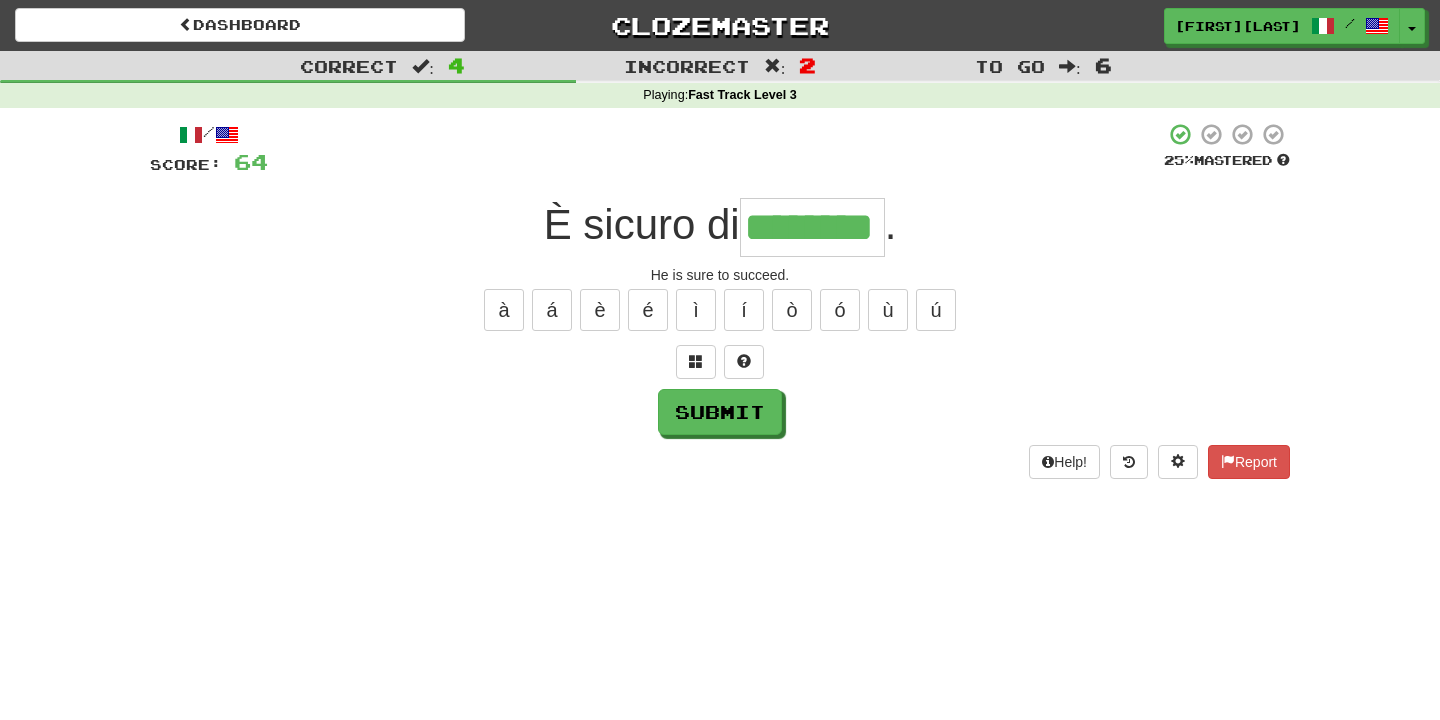 type on "********" 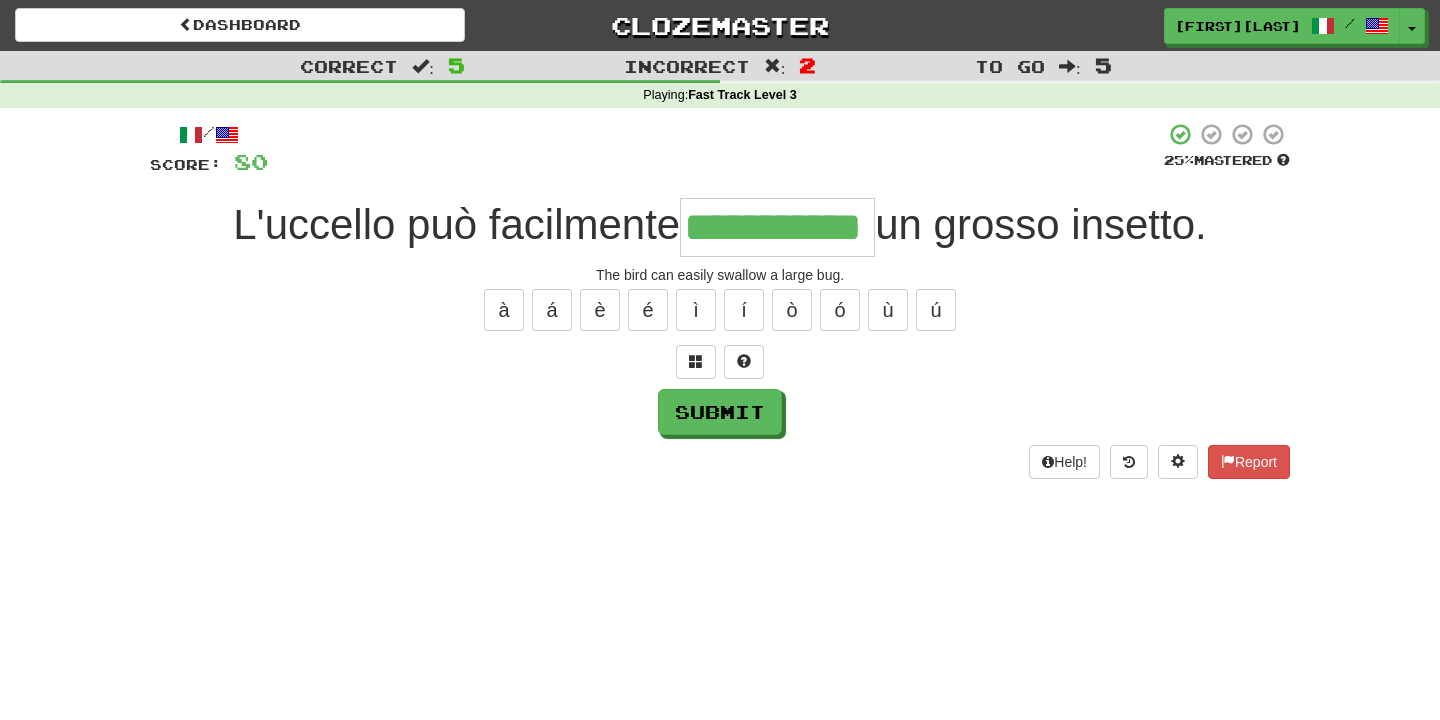 type on "**********" 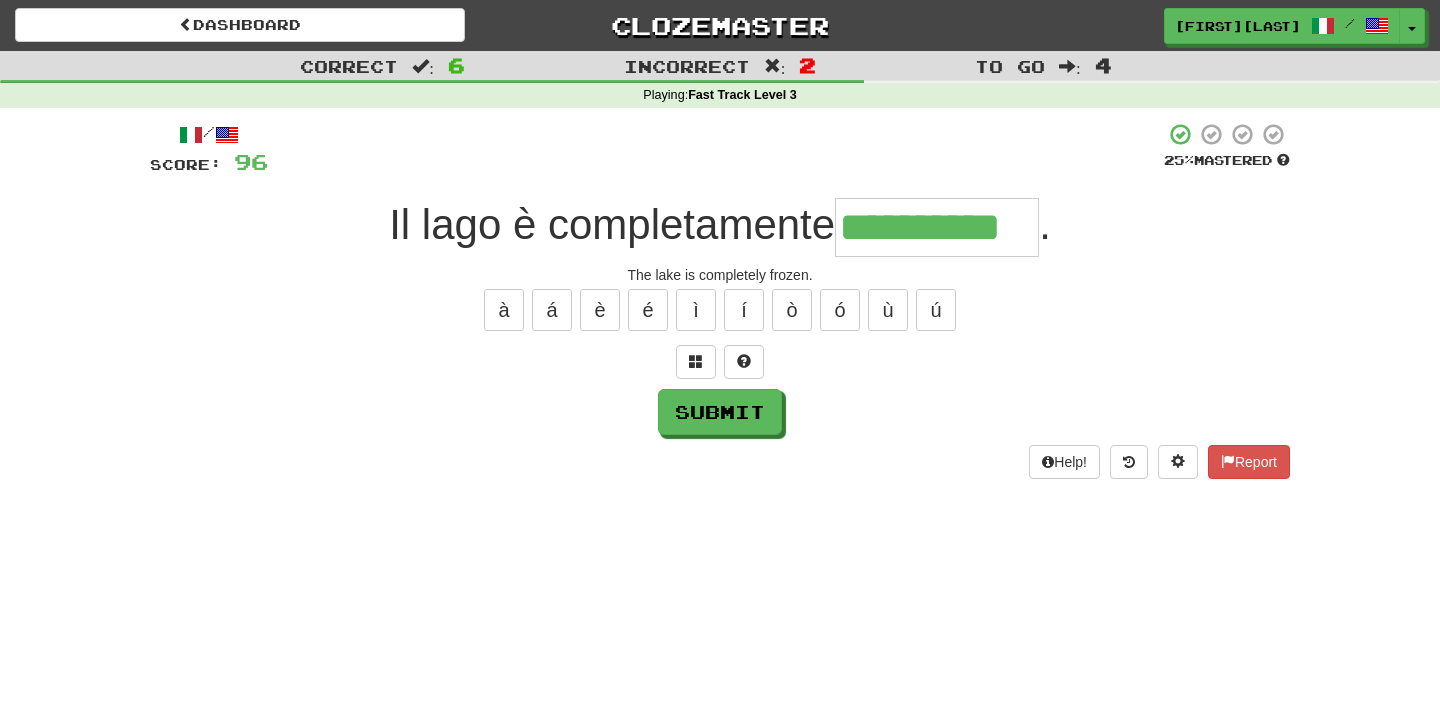 type on "**********" 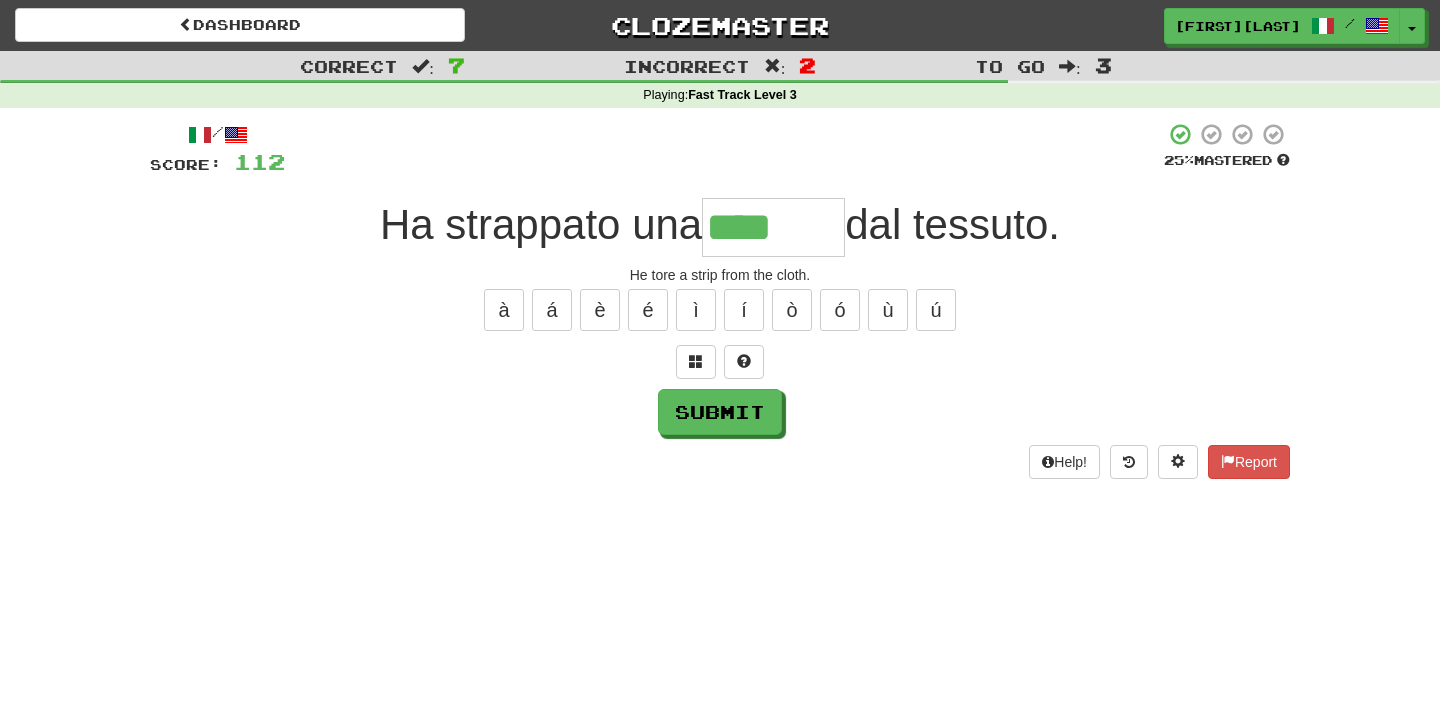 type on "********" 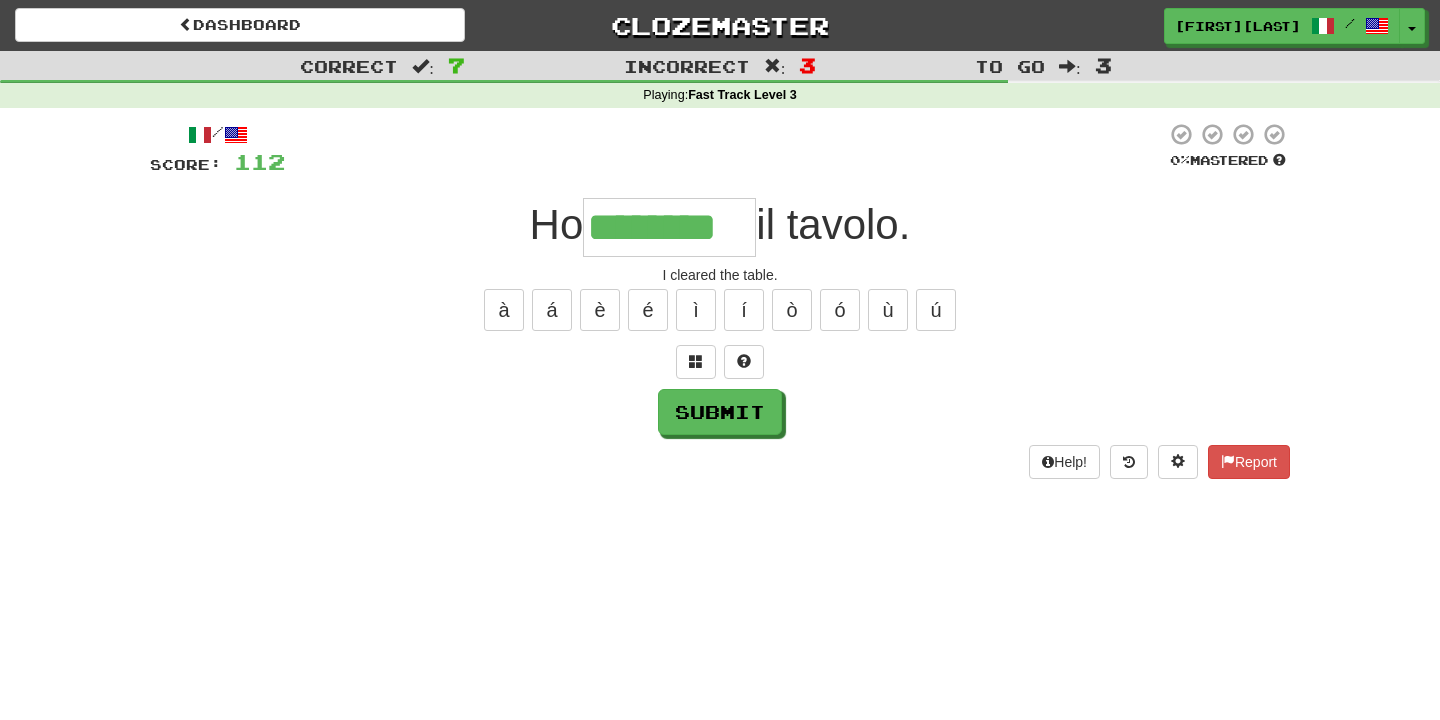 type on "********" 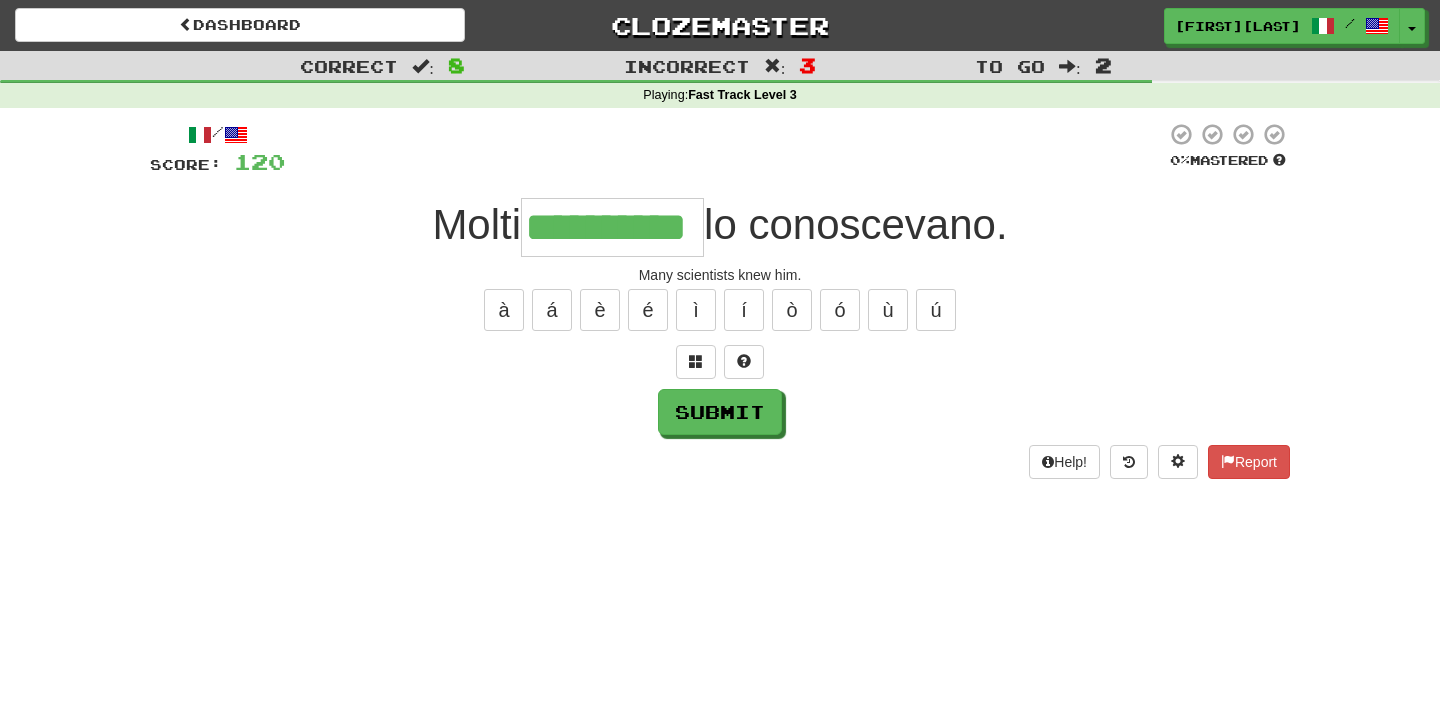 type on "**********" 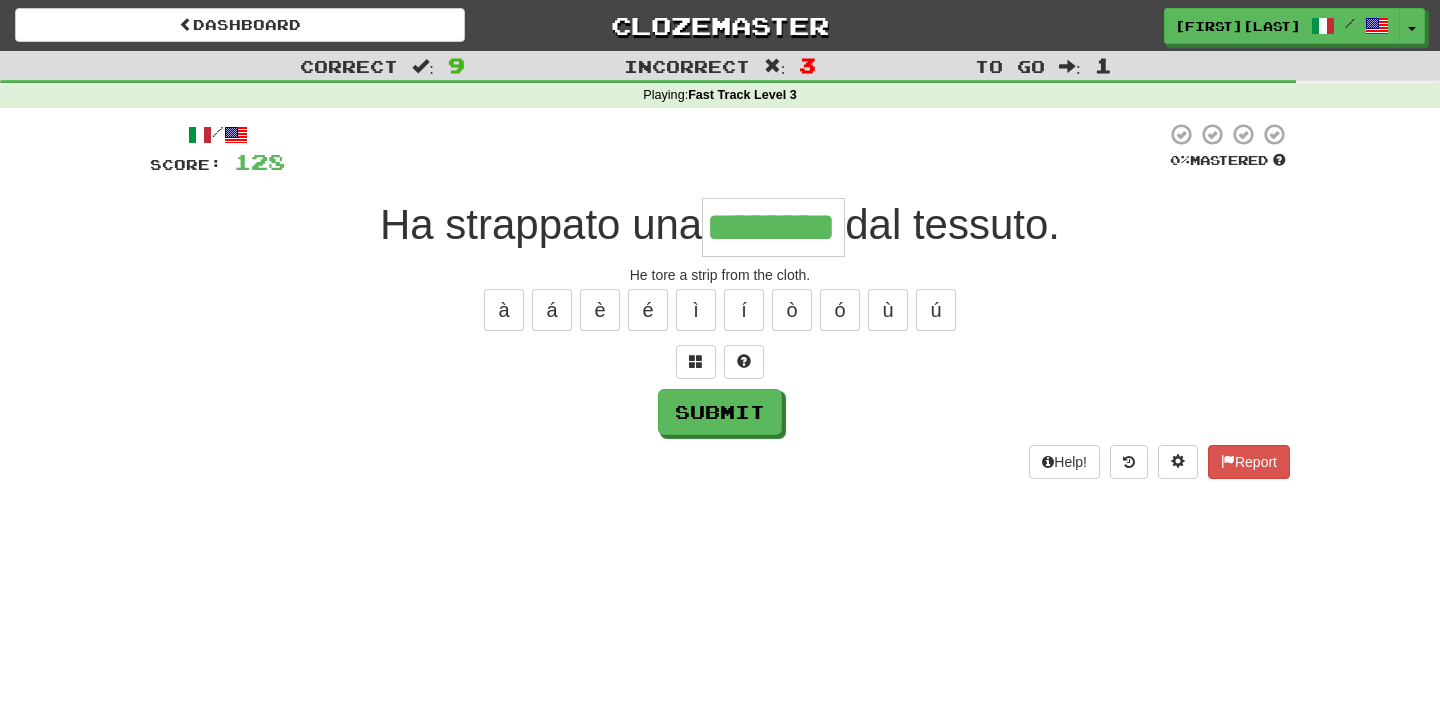 type on "********" 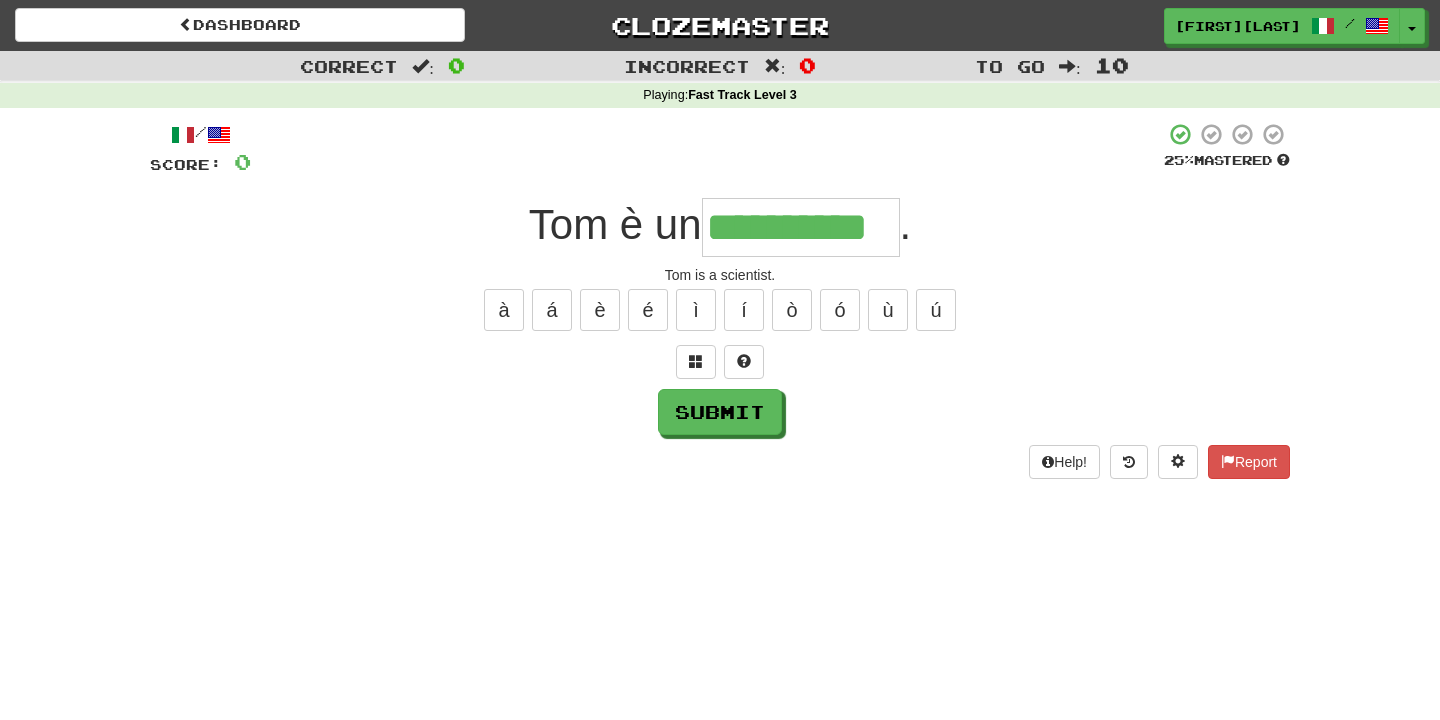 type on "**********" 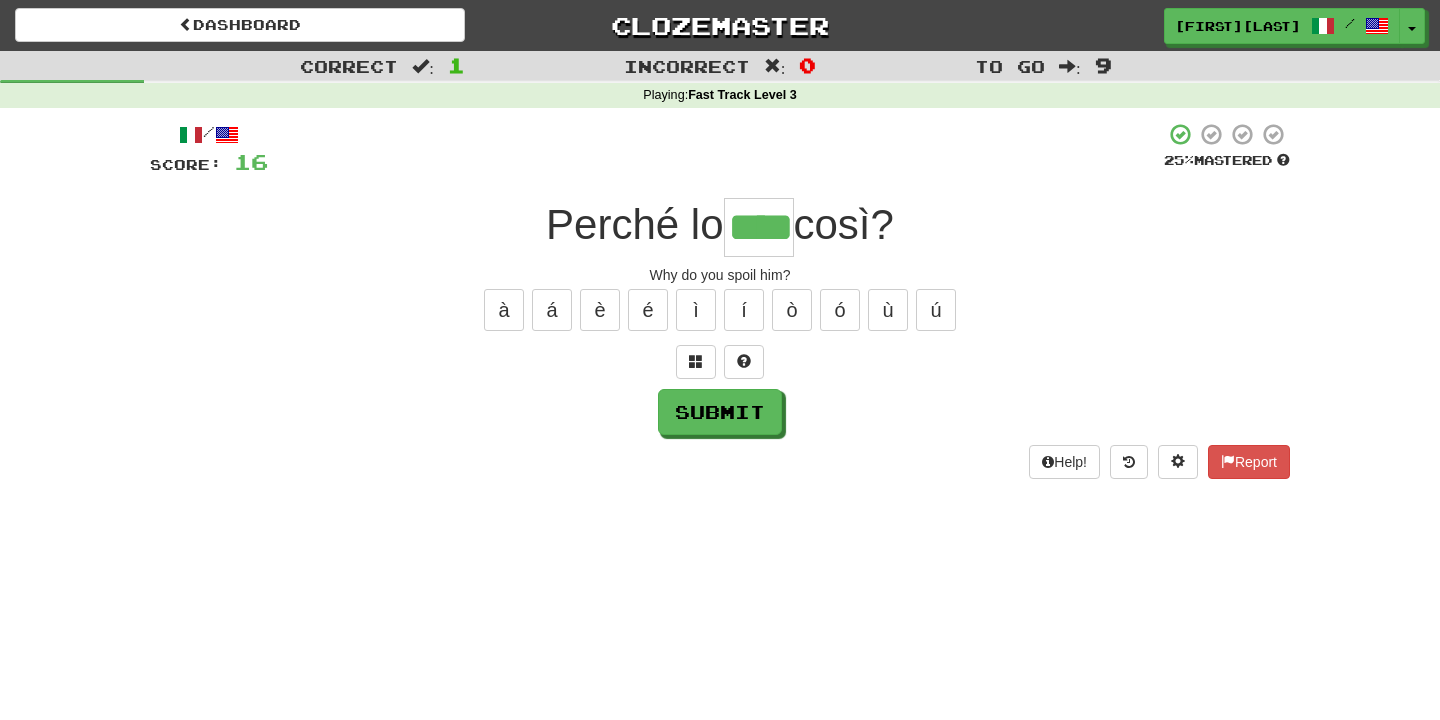 type on "****" 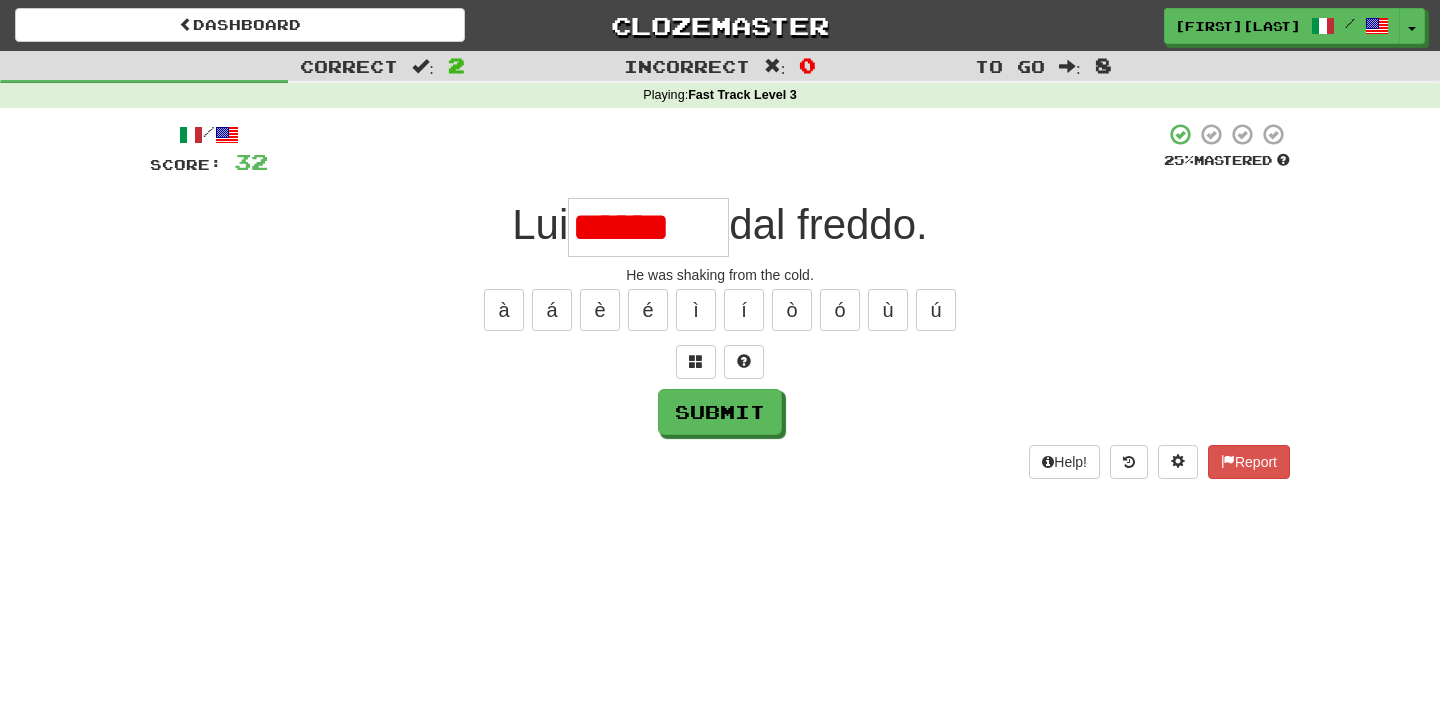 scroll, scrollTop: 0, scrollLeft: 0, axis: both 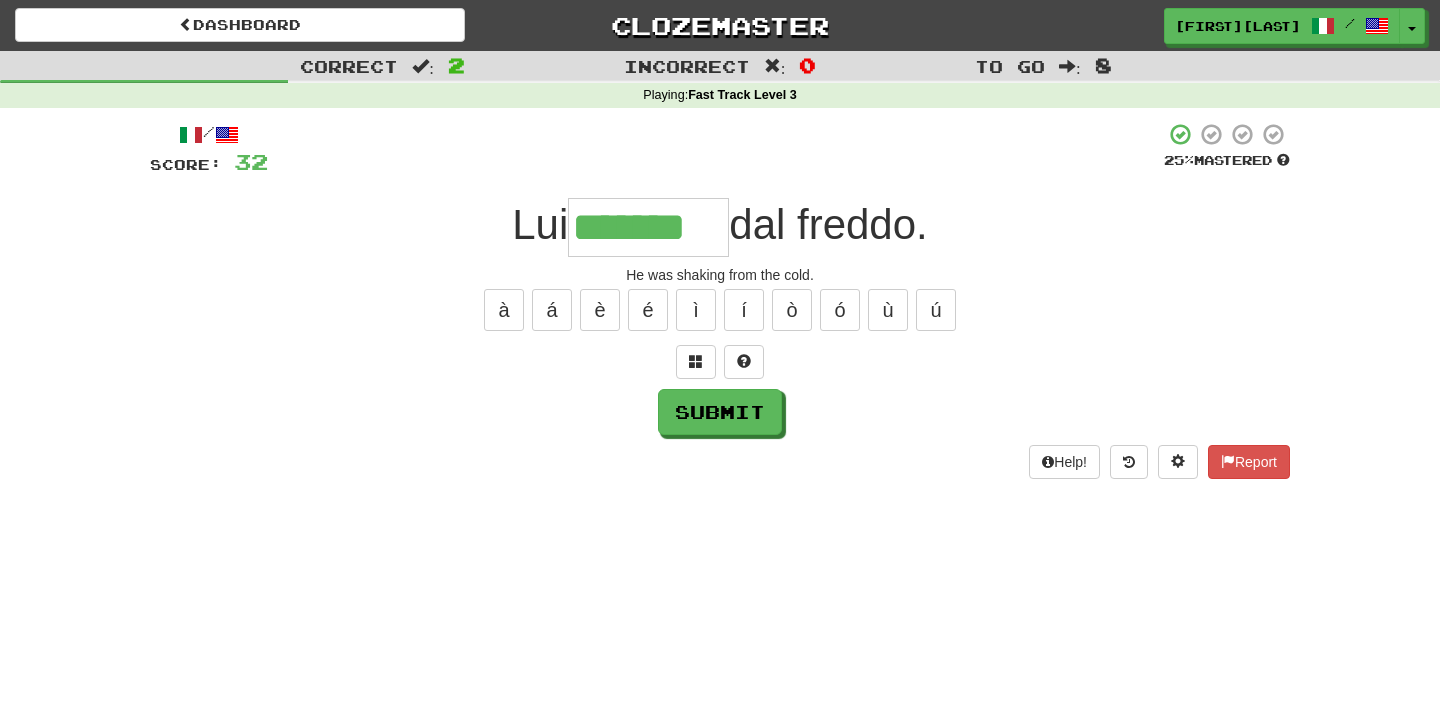 type on "*******" 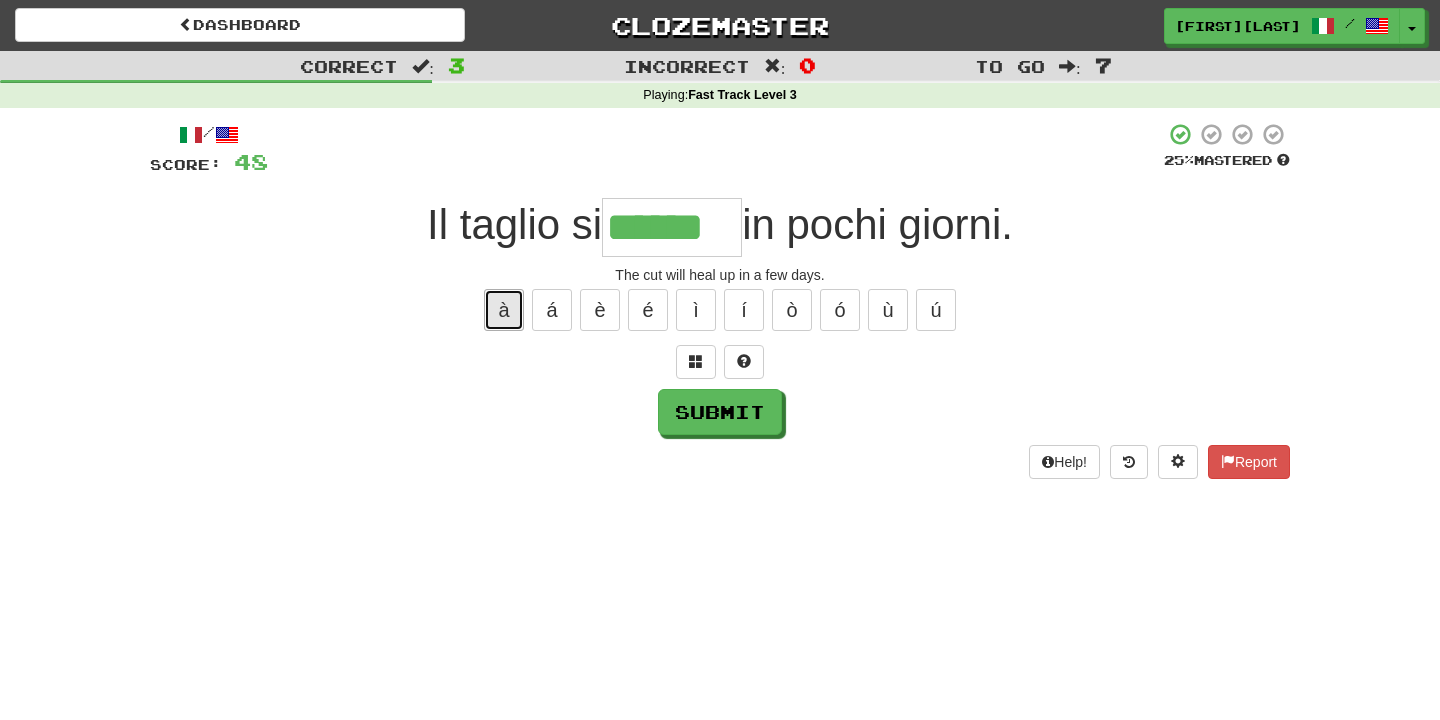 click on "à" at bounding box center (504, 310) 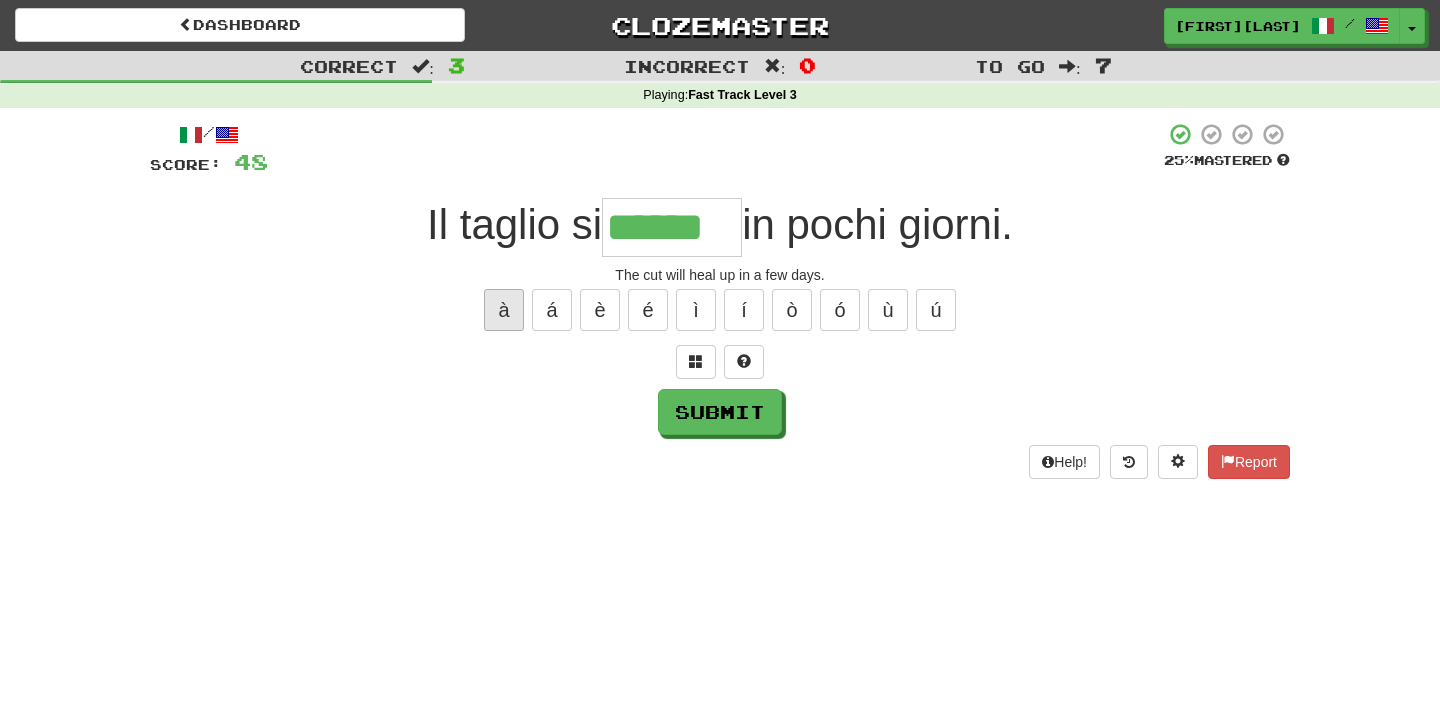 type on "*******" 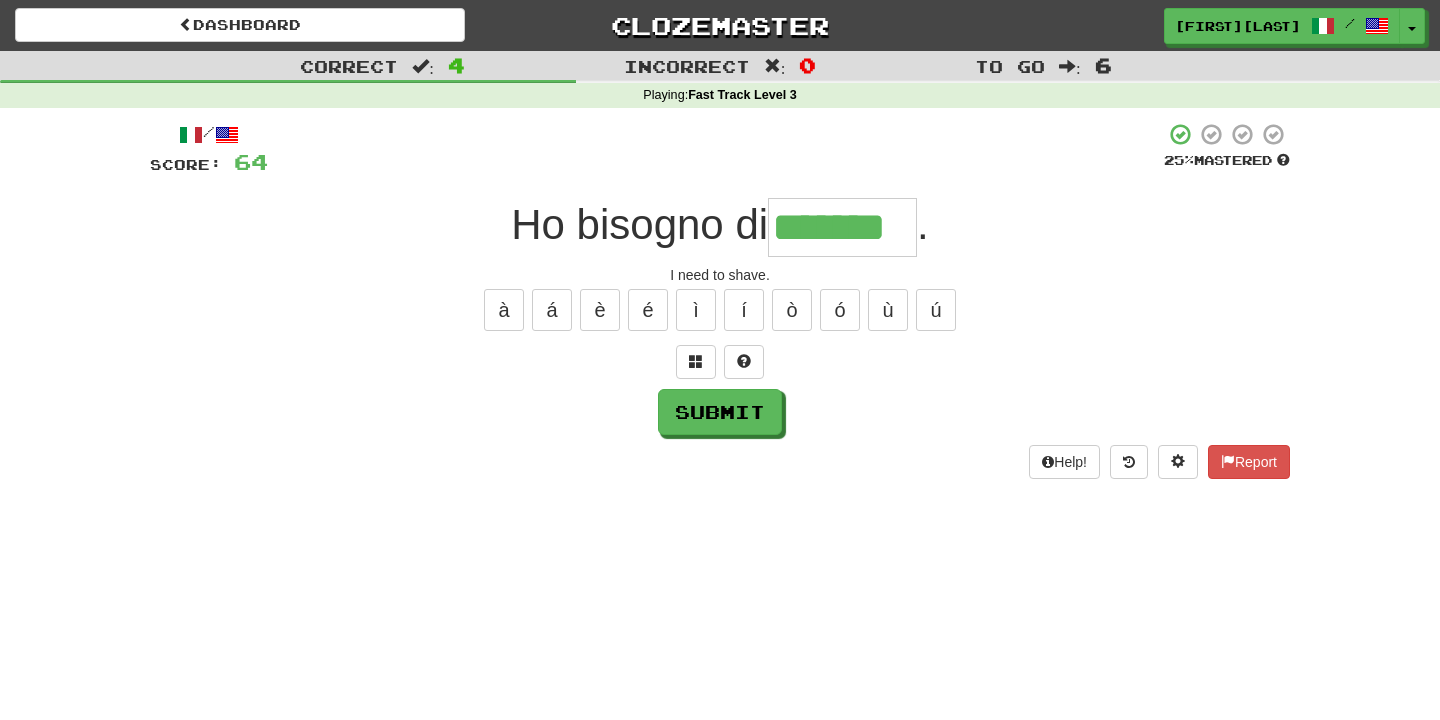 type on "*******" 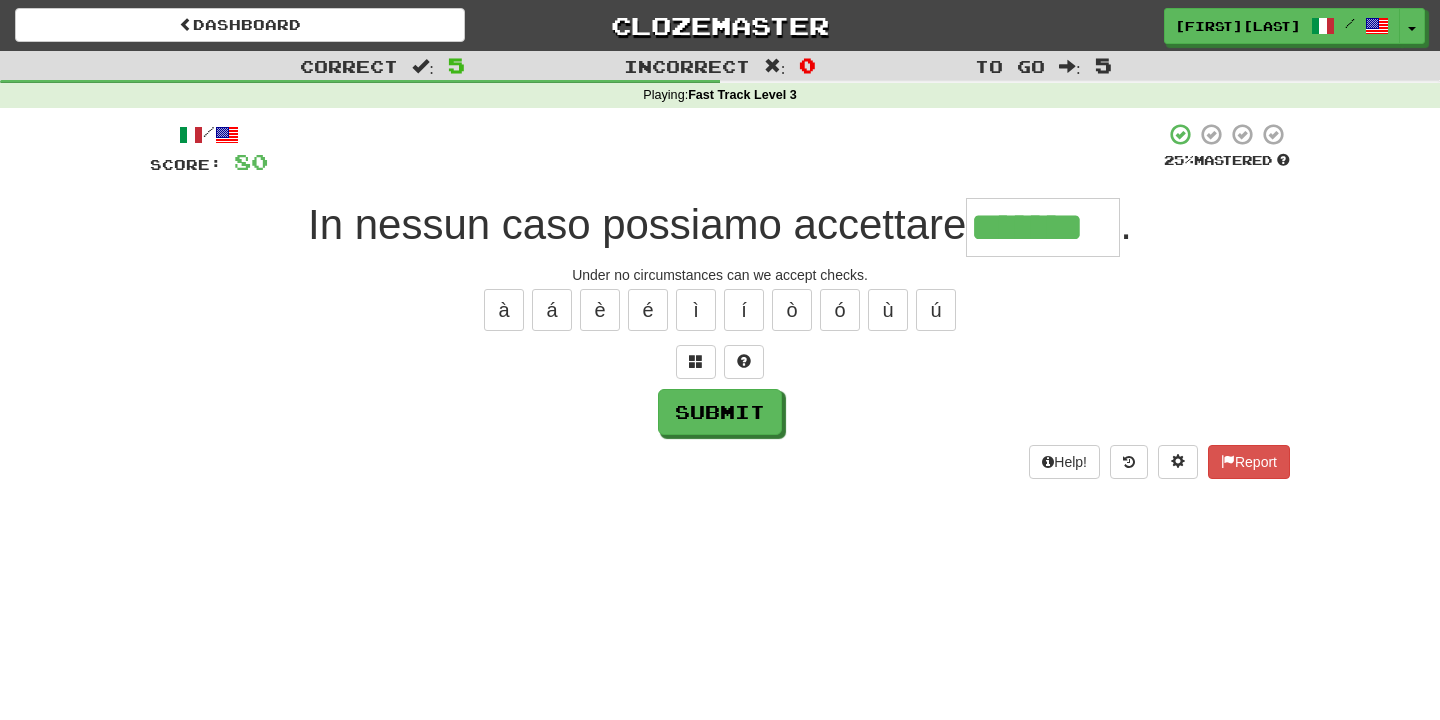 type on "*******" 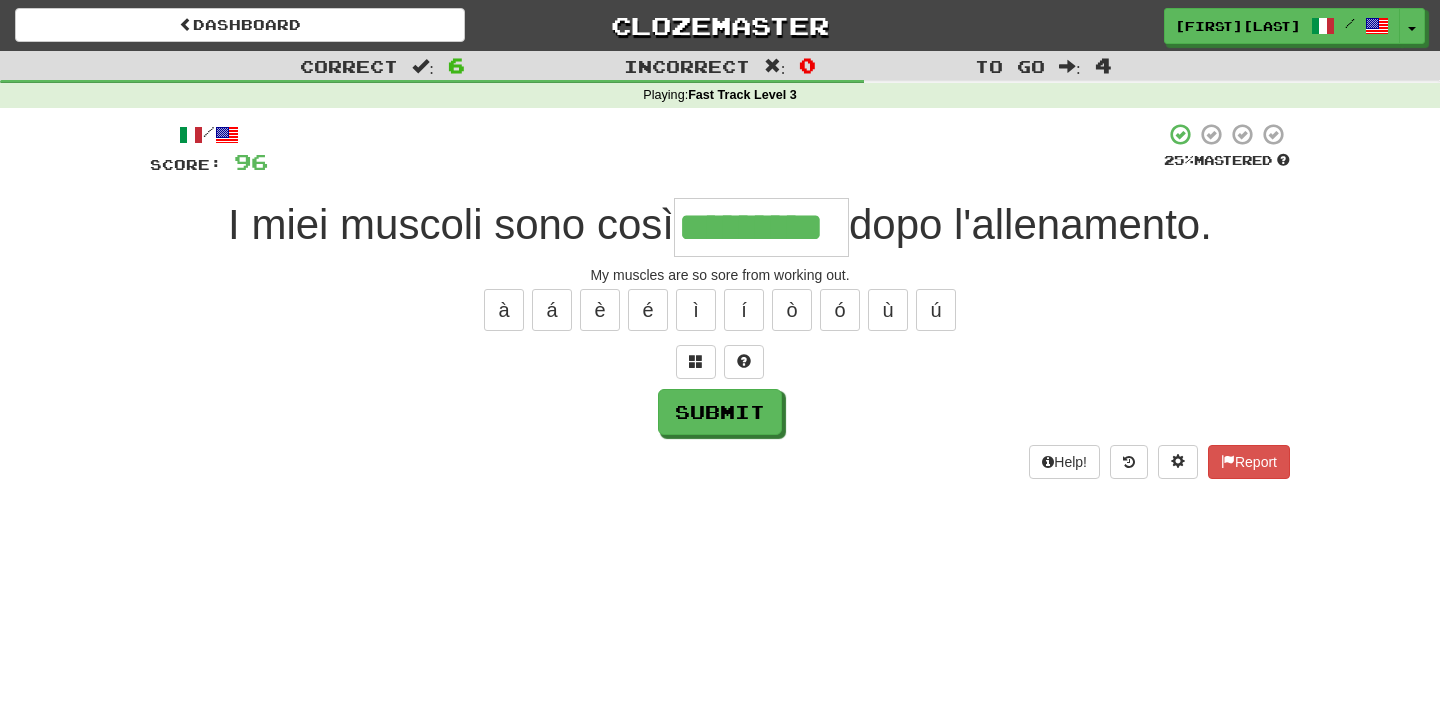 type on "*********" 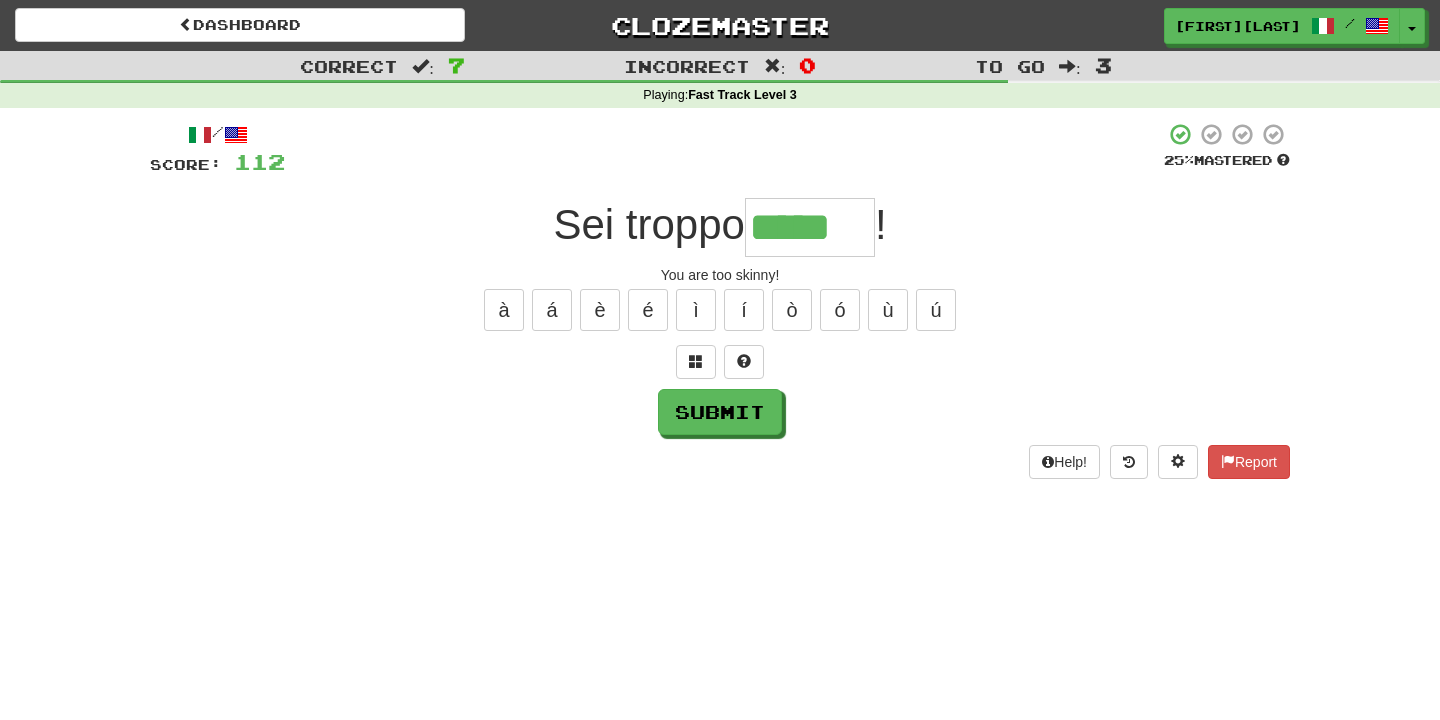 type on "*****" 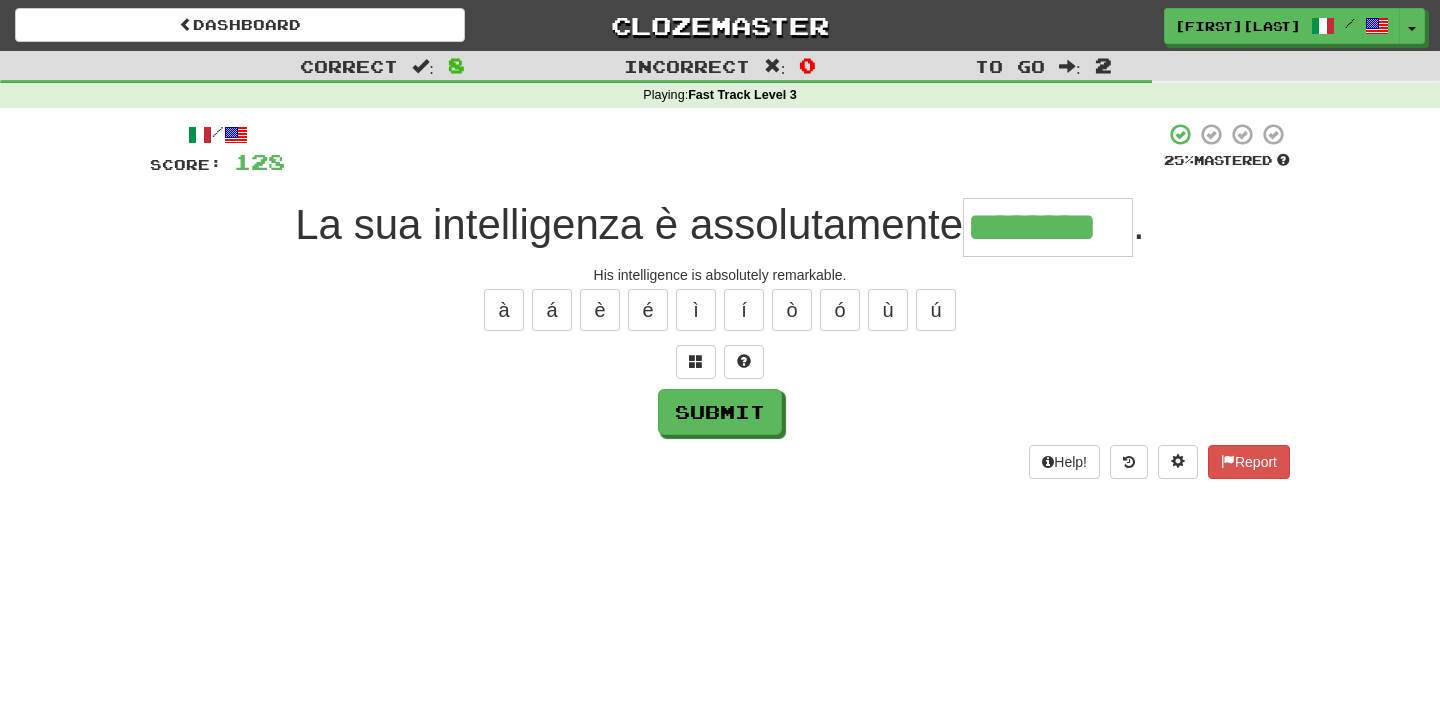 type on "********" 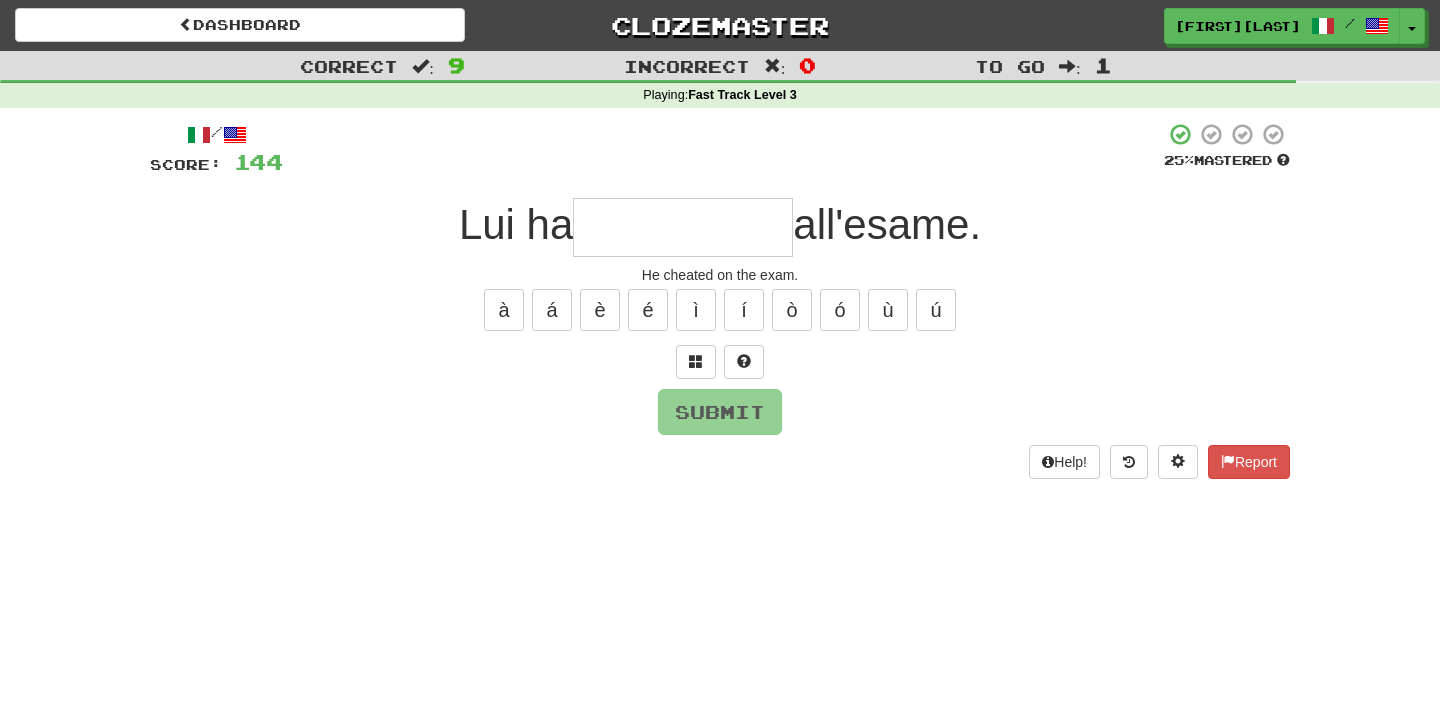 type on "*" 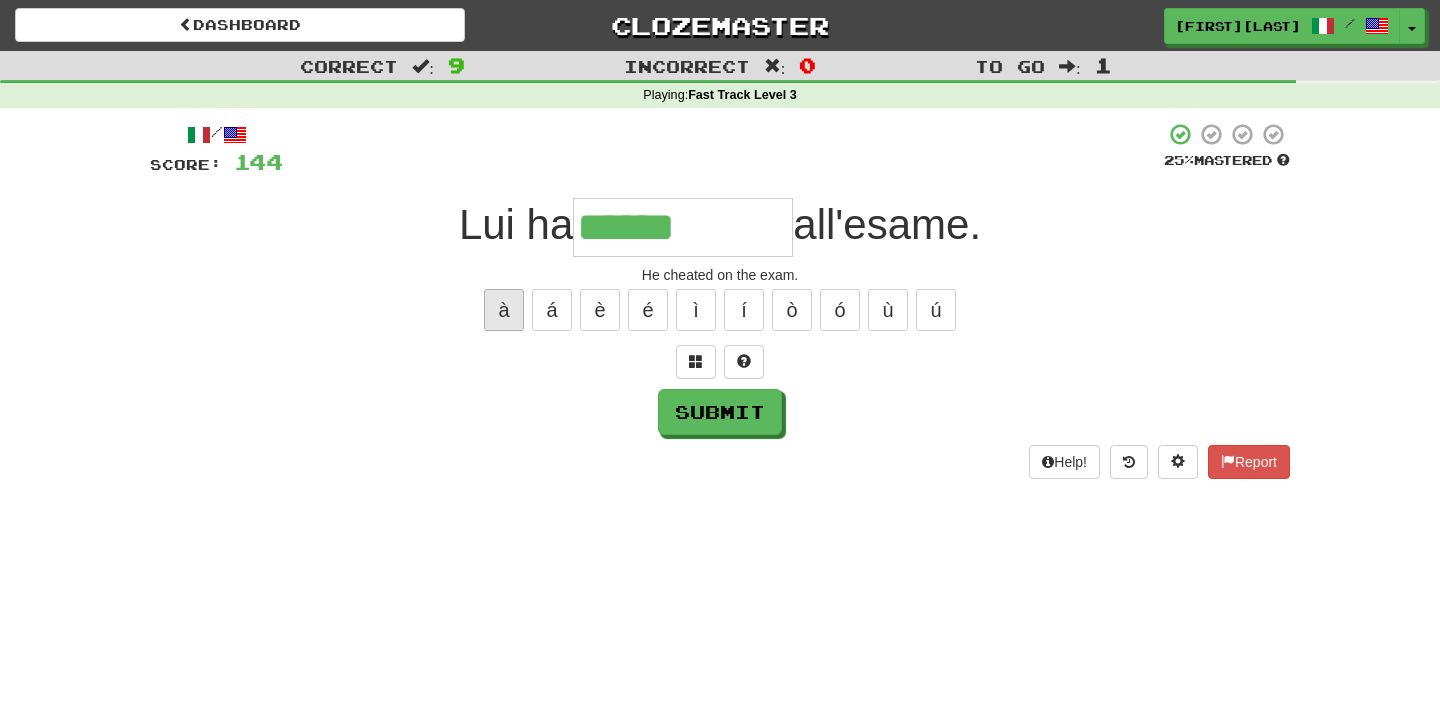 type on "**********" 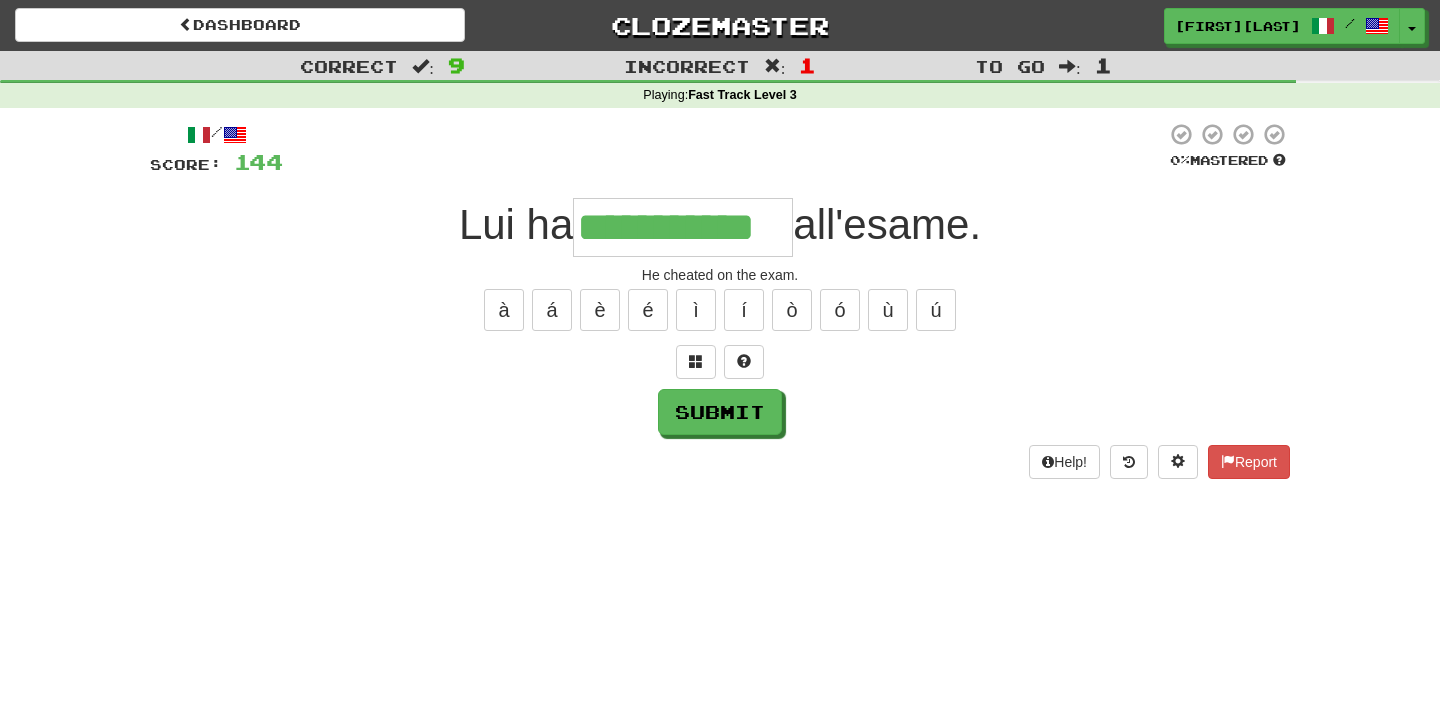 type on "**********" 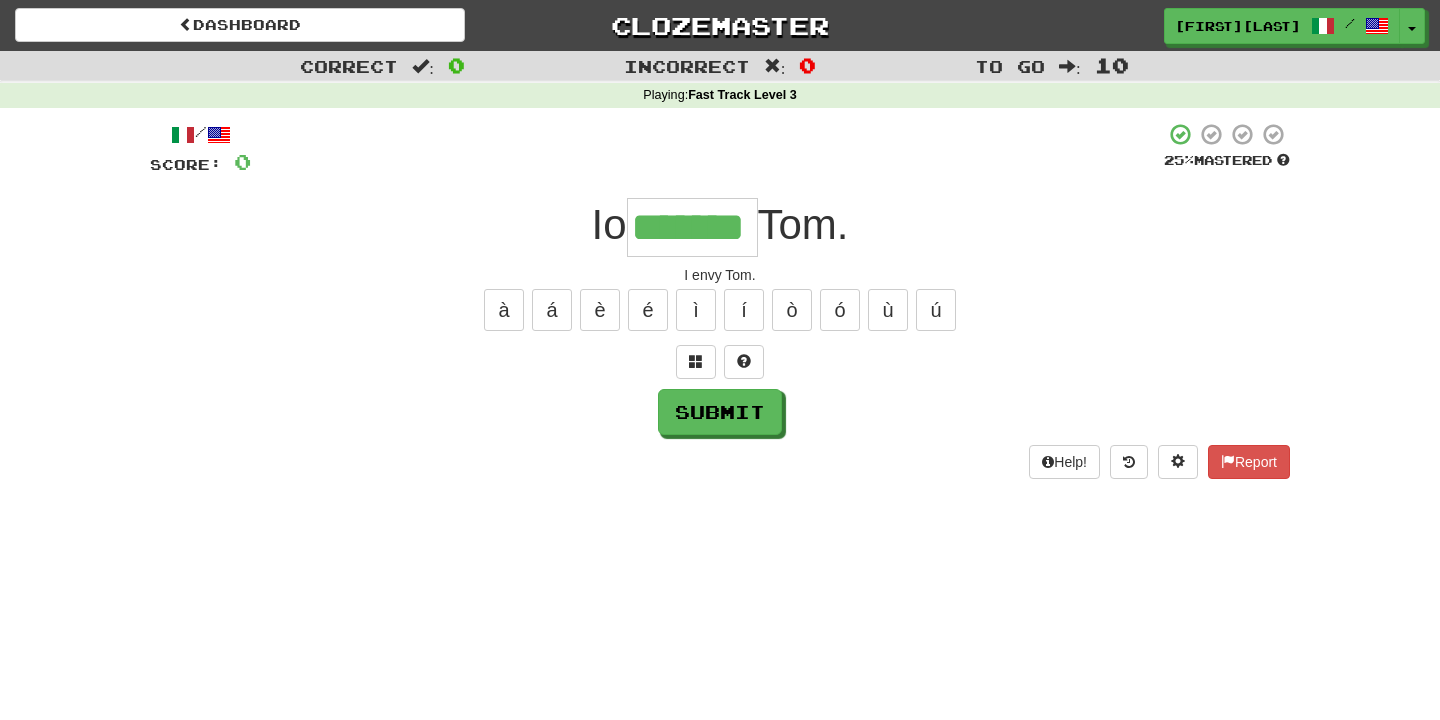 type on "*******" 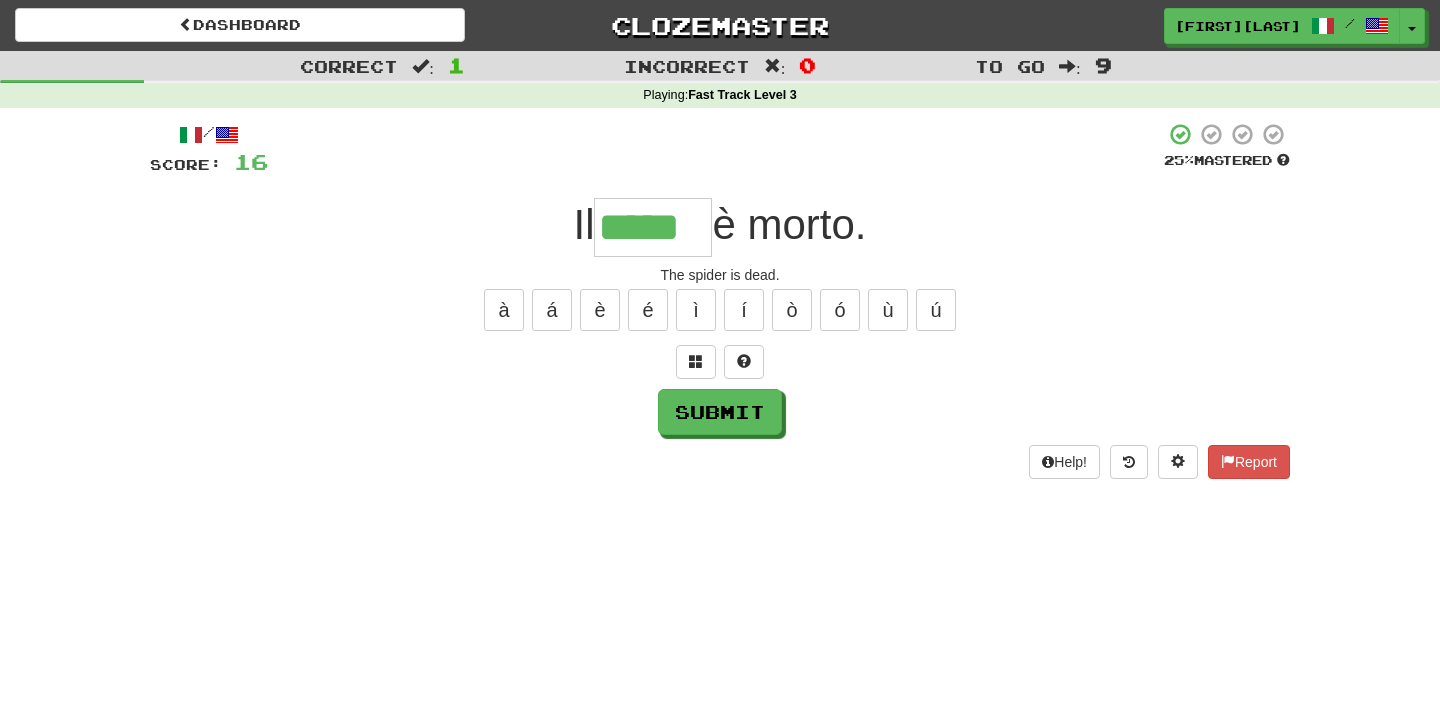 type on "*****" 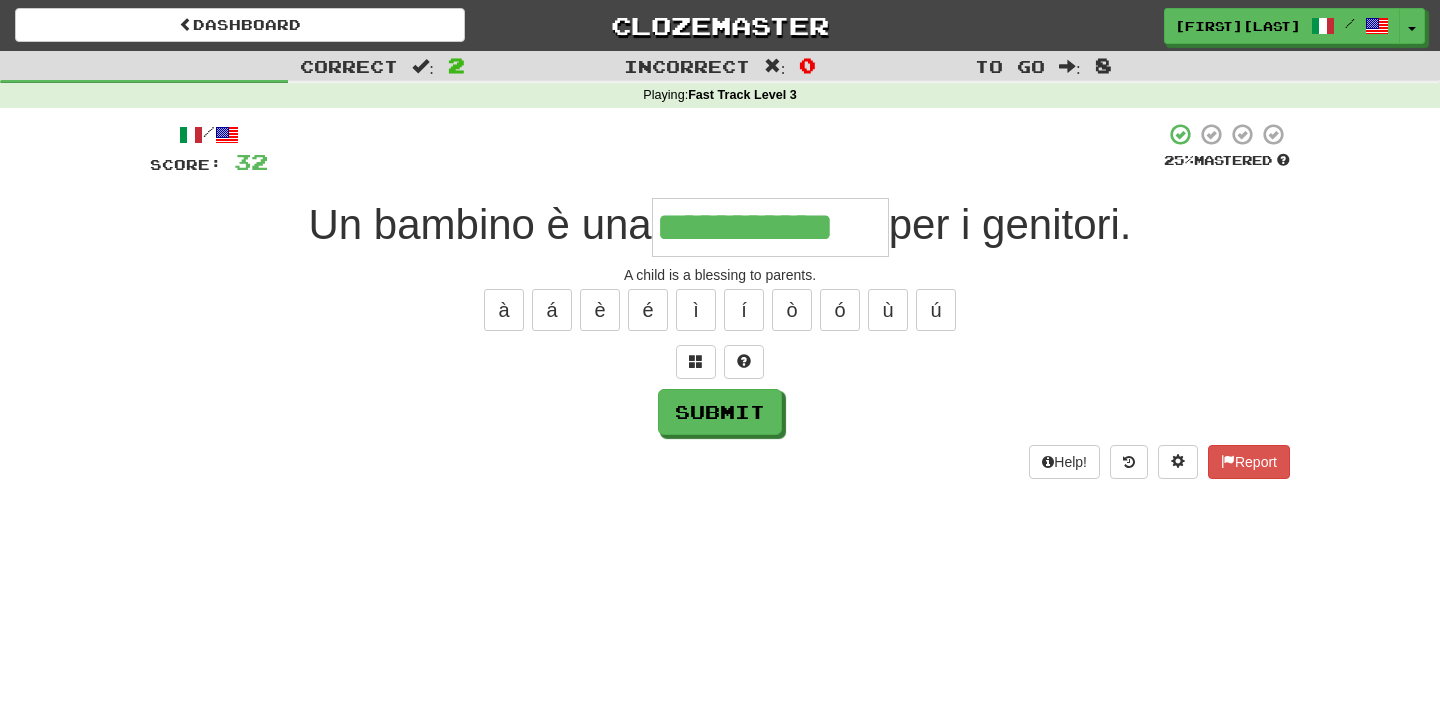 type on "**********" 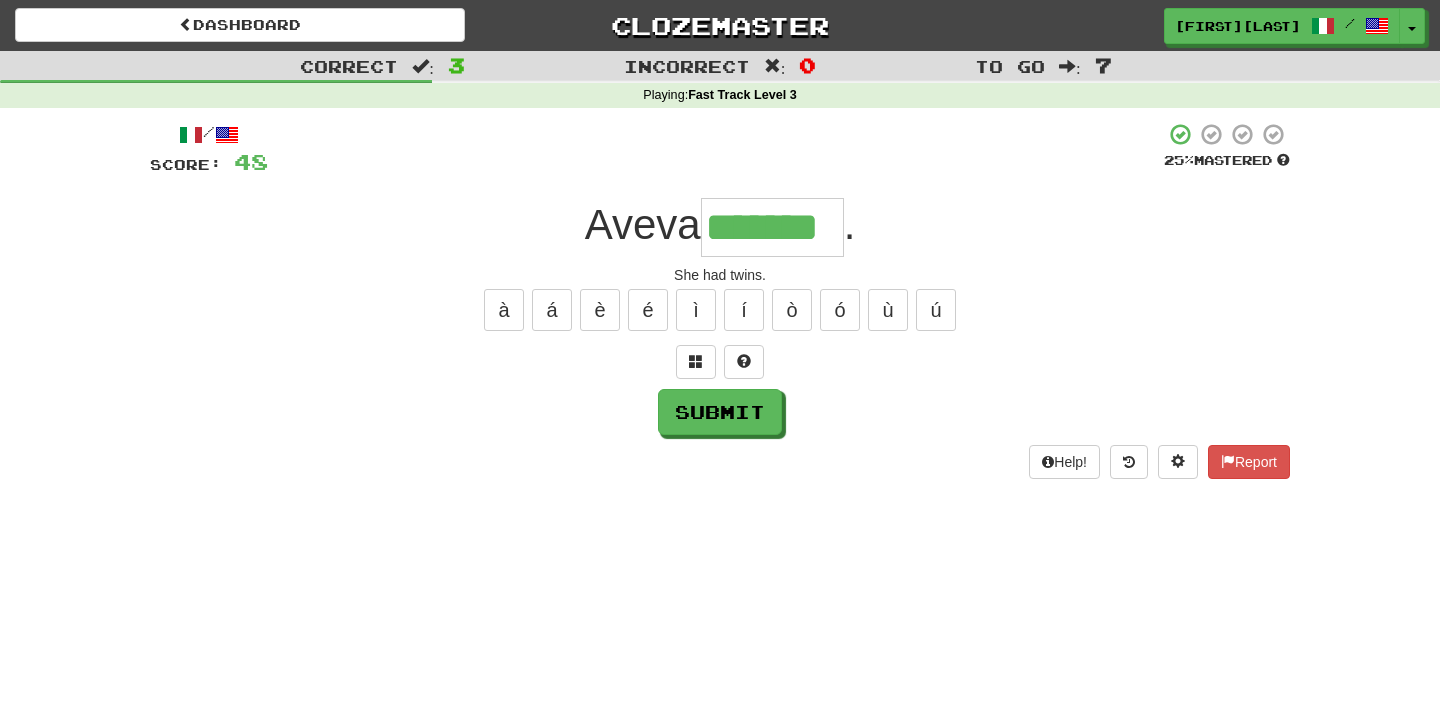 type on "*******" 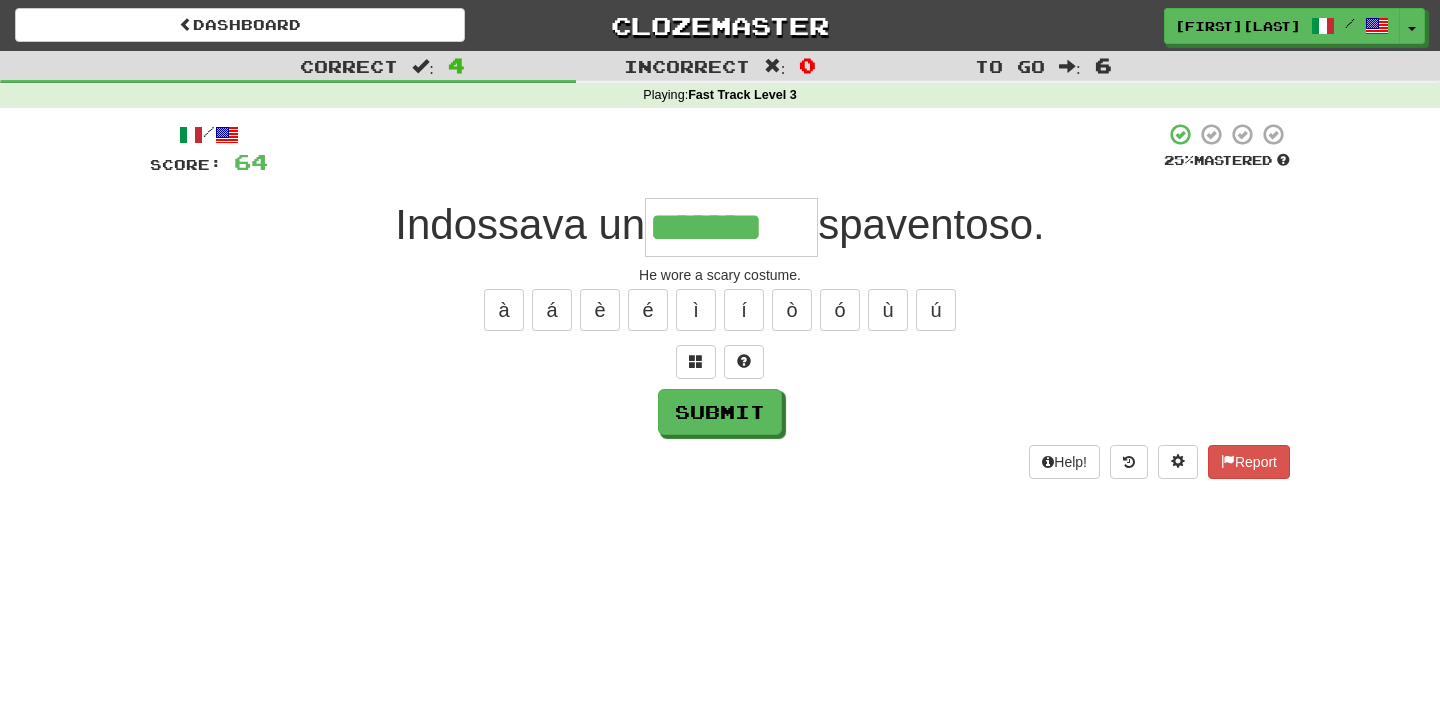 type on "*******" 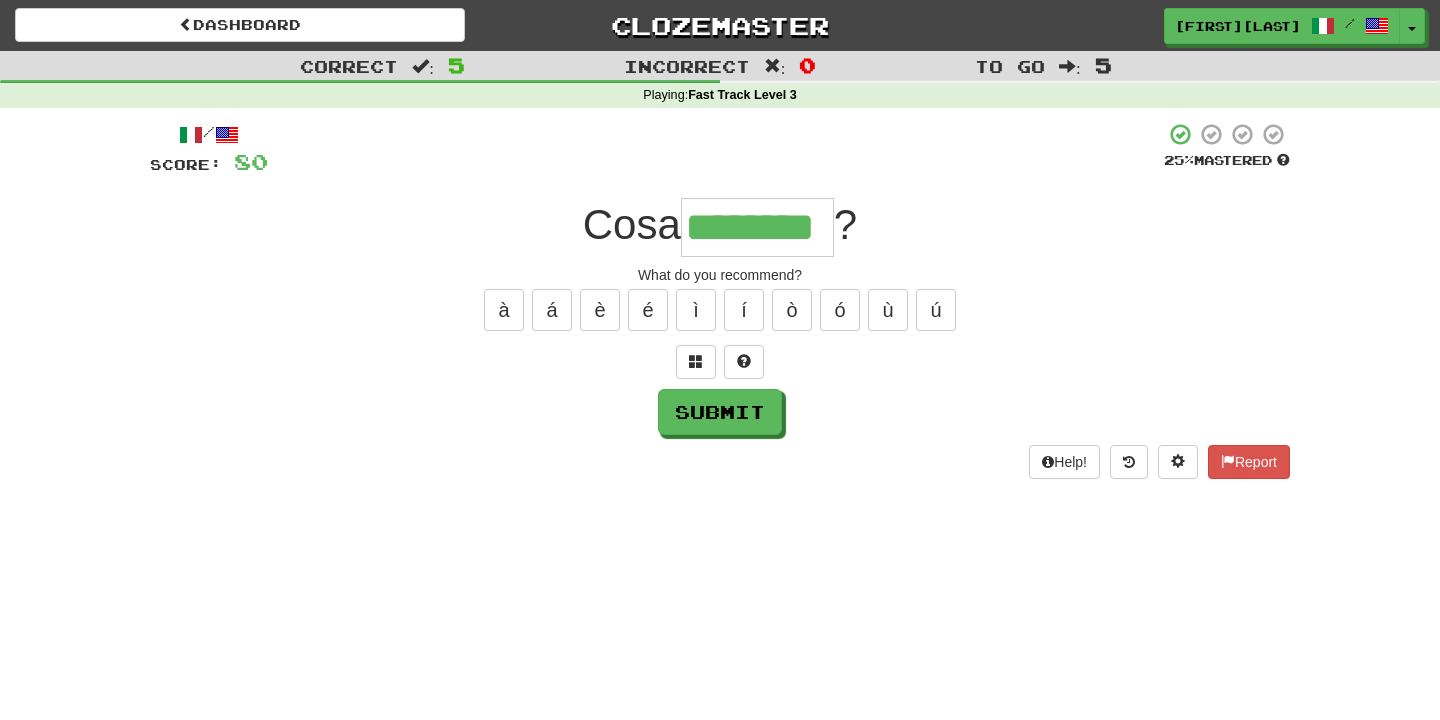 type on "********" 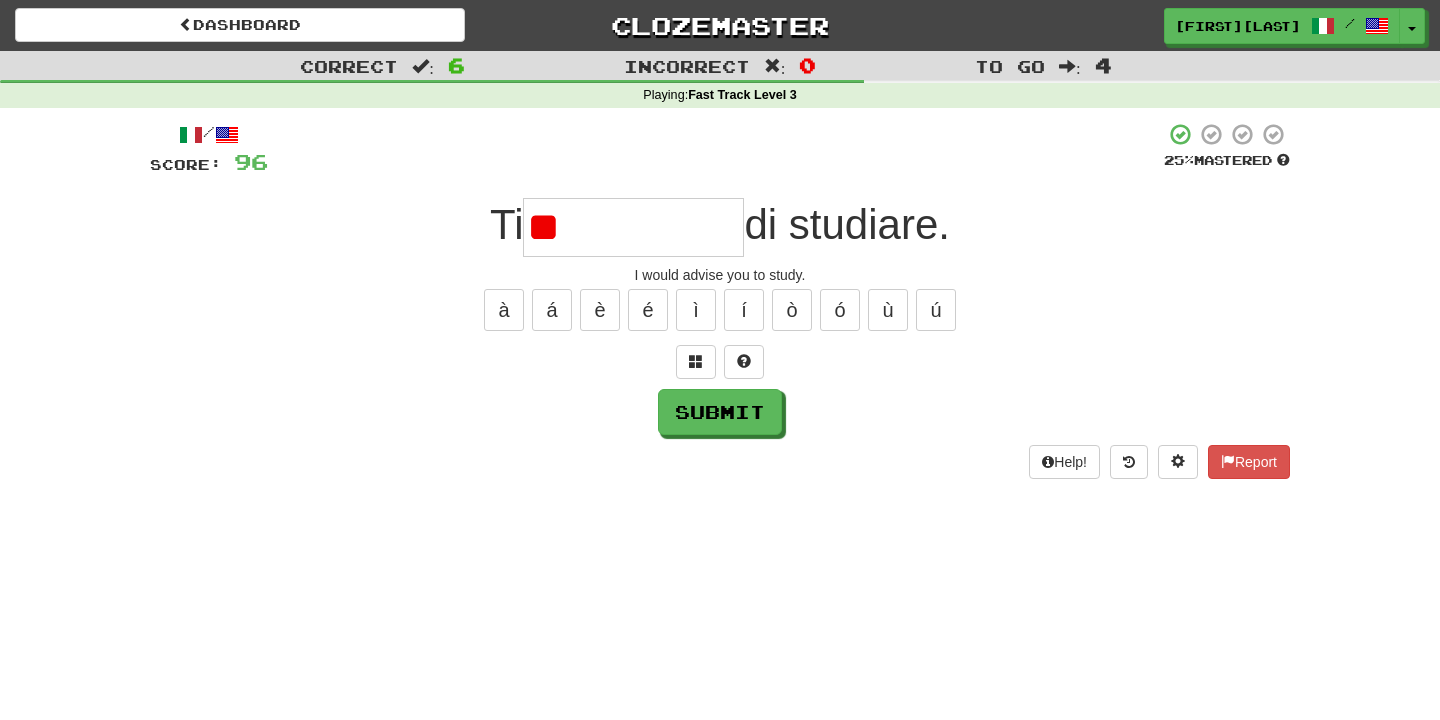 type on "*" 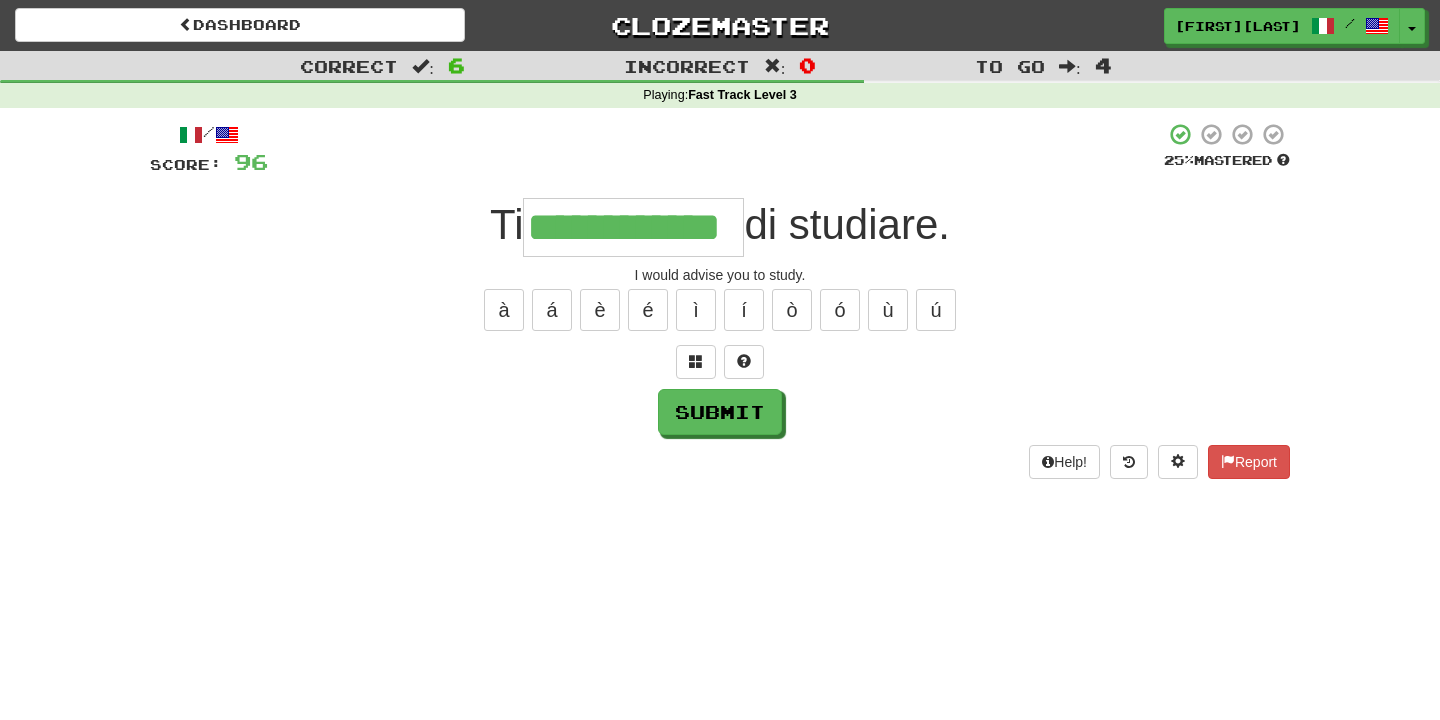 type on "**********" 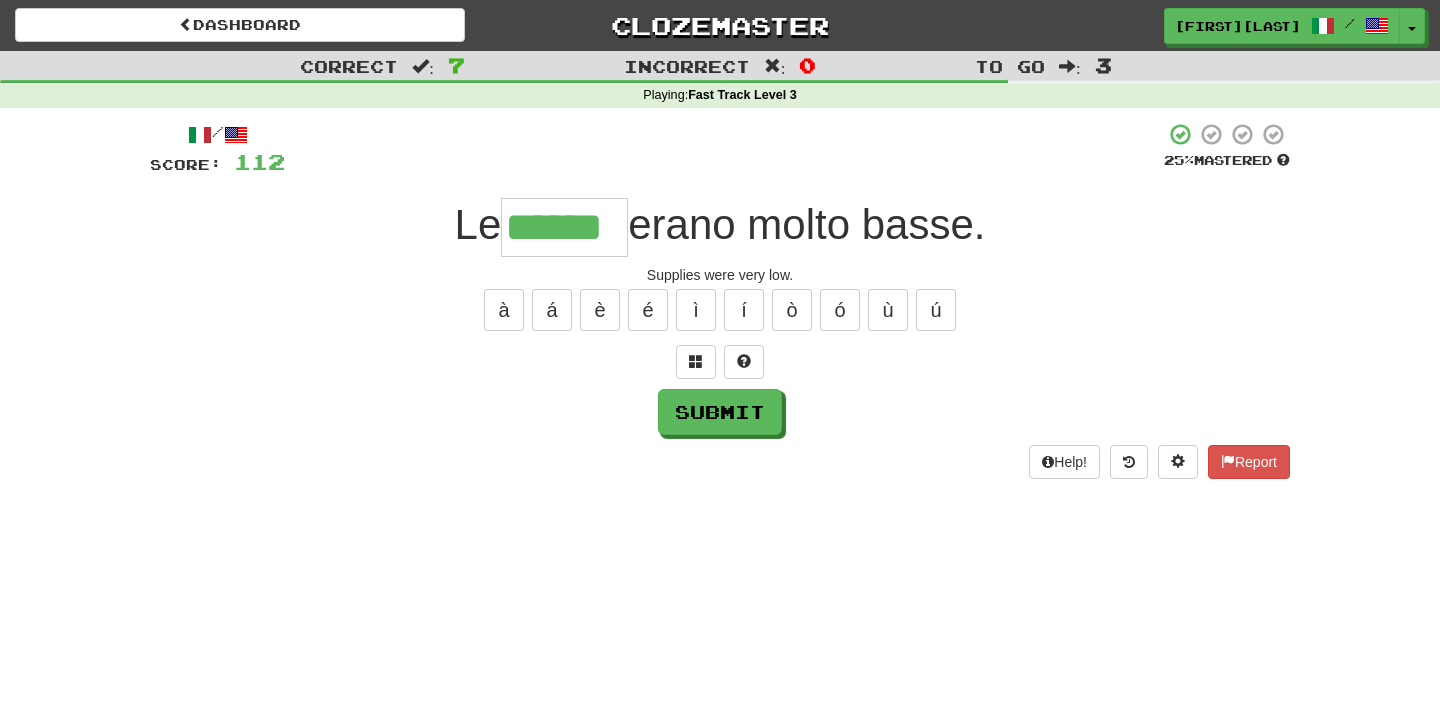 type on "******" 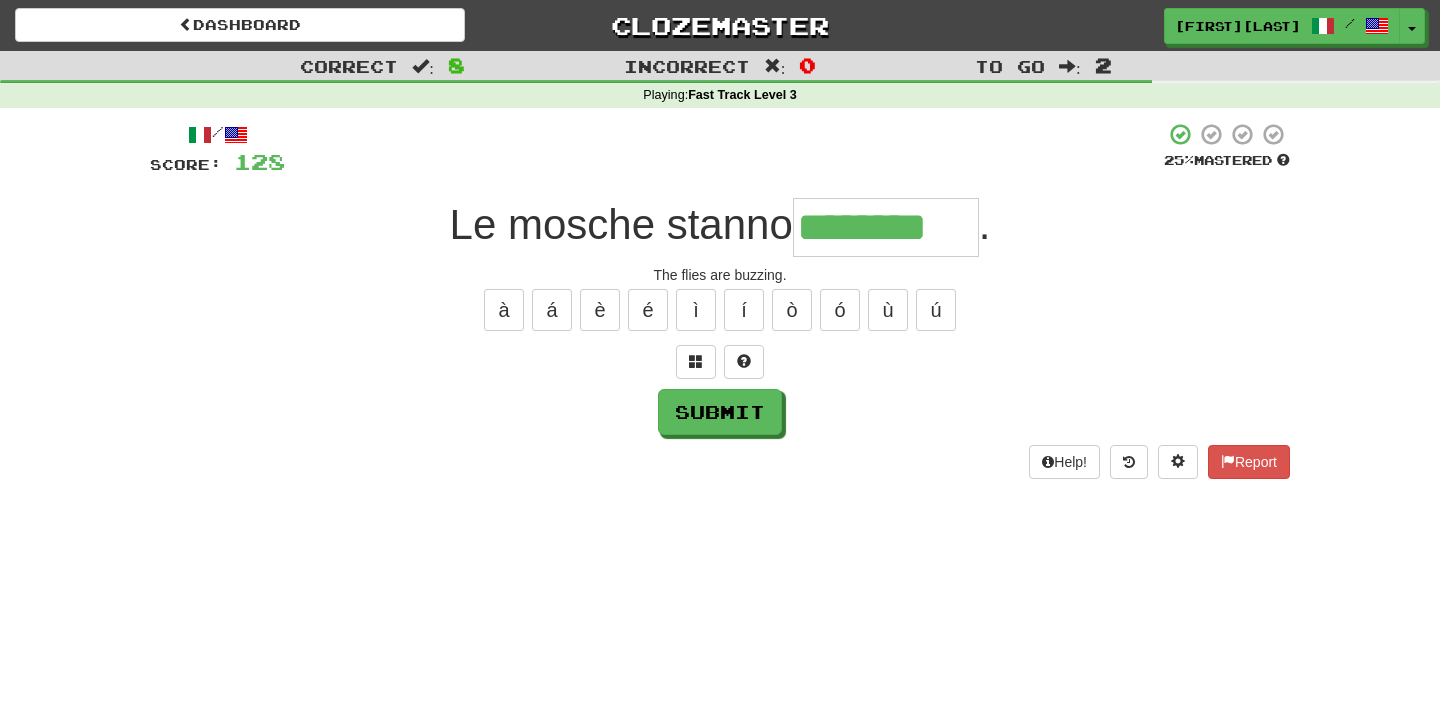 type on "********" 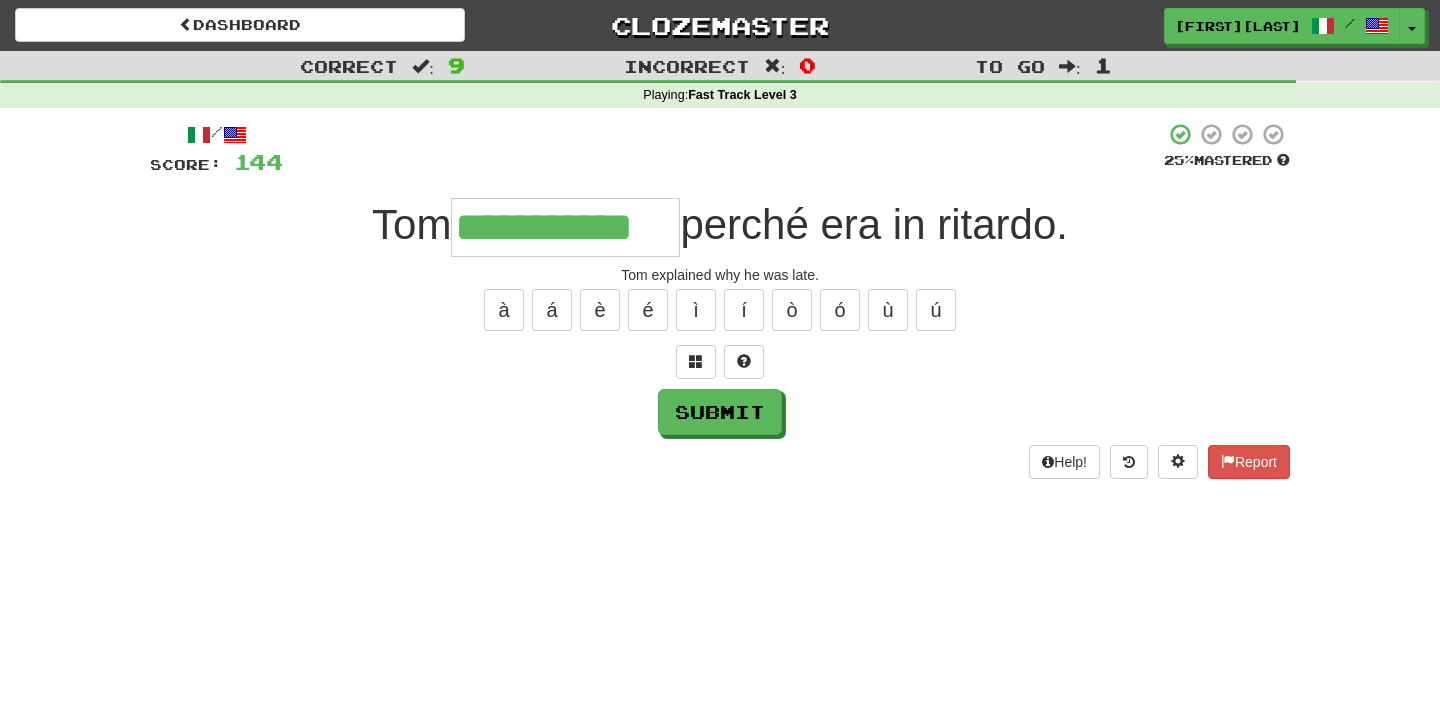 type on "**********" 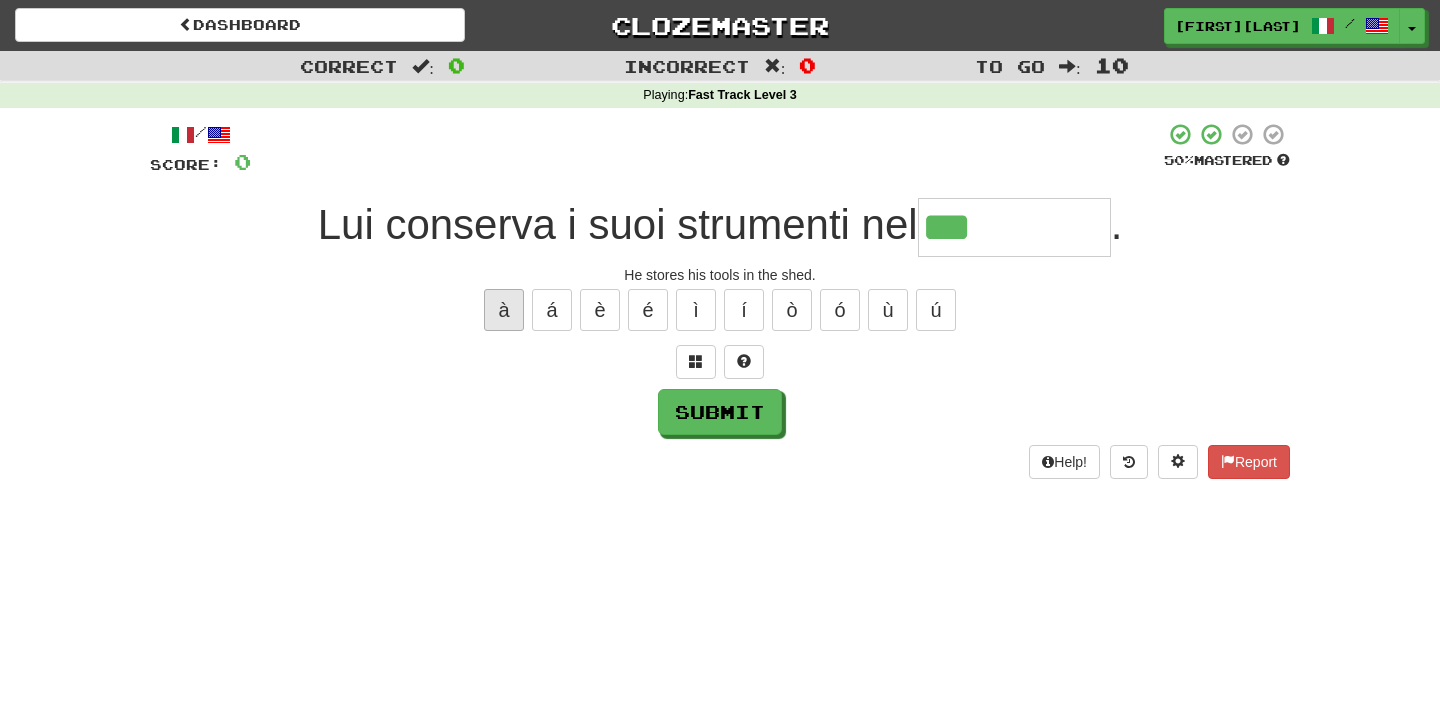 type on "**********" 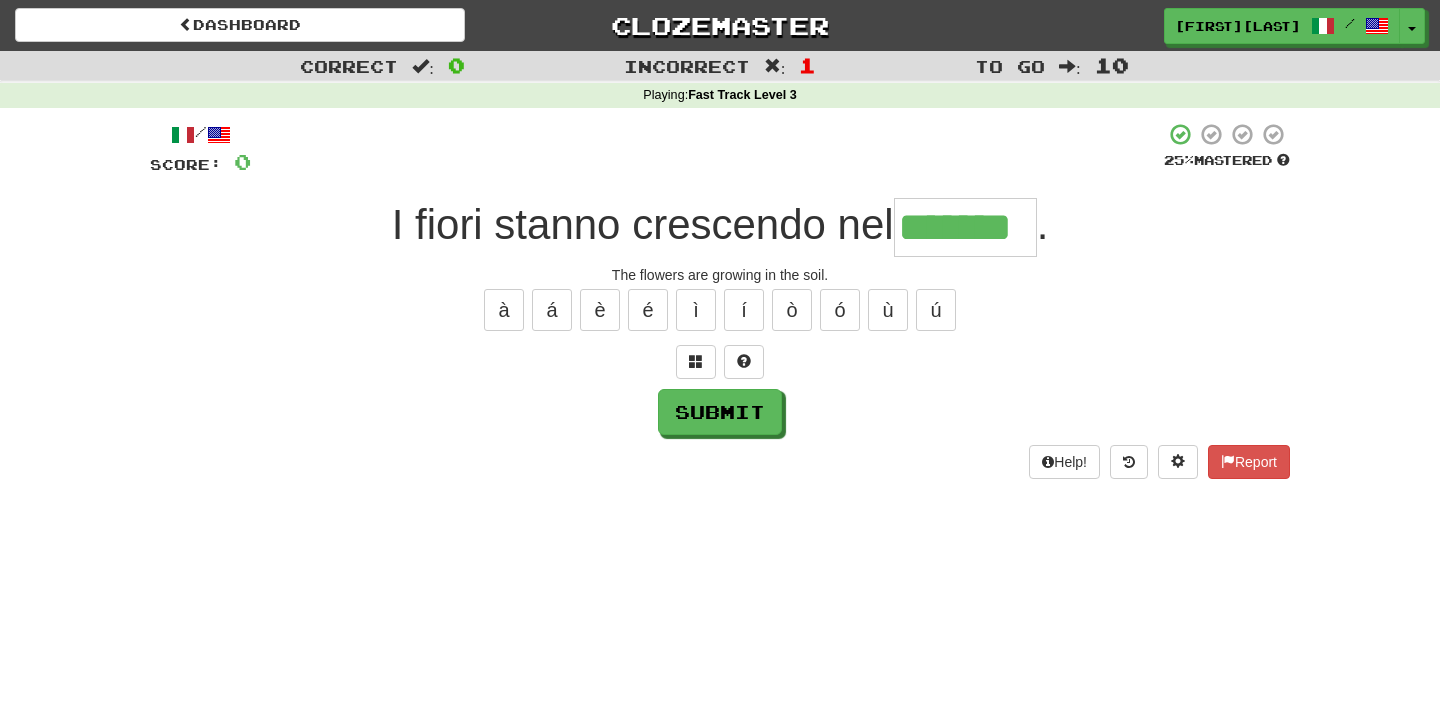 type on "*******" 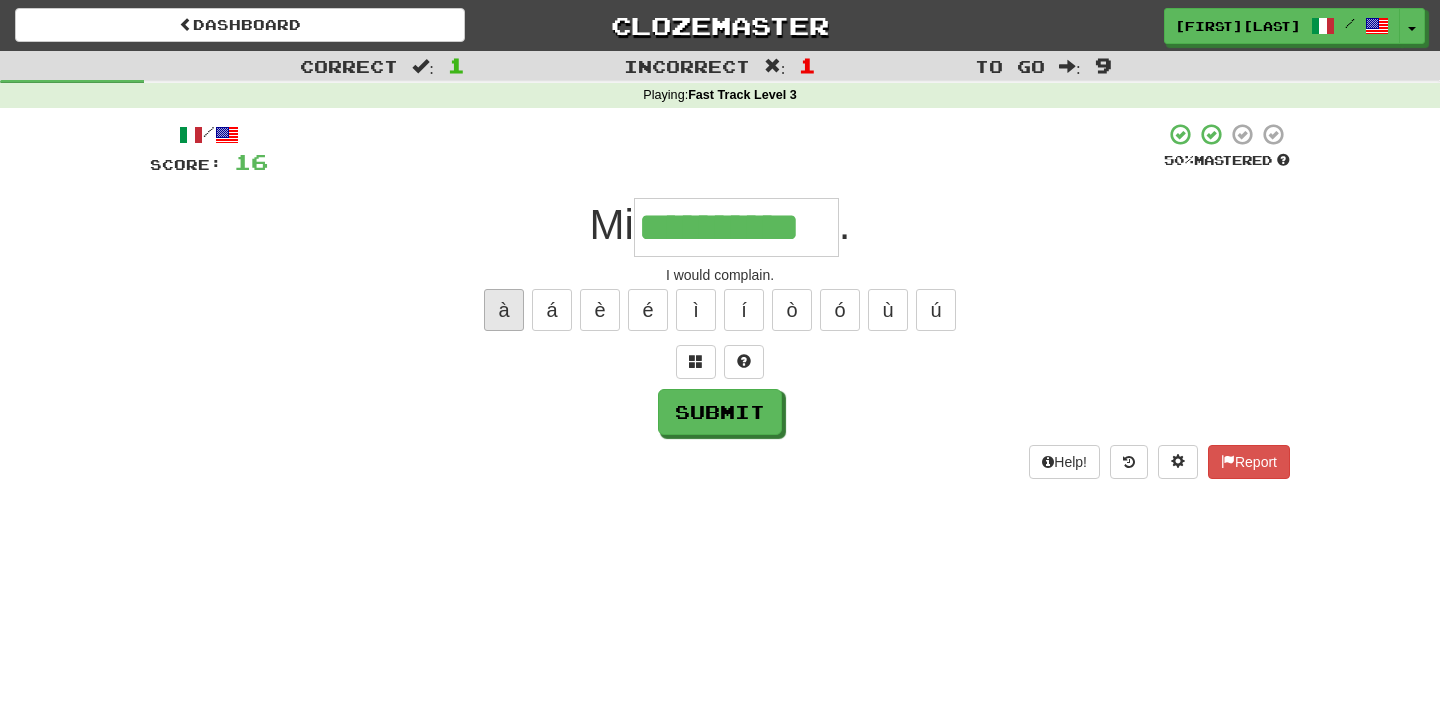 type on "**********" 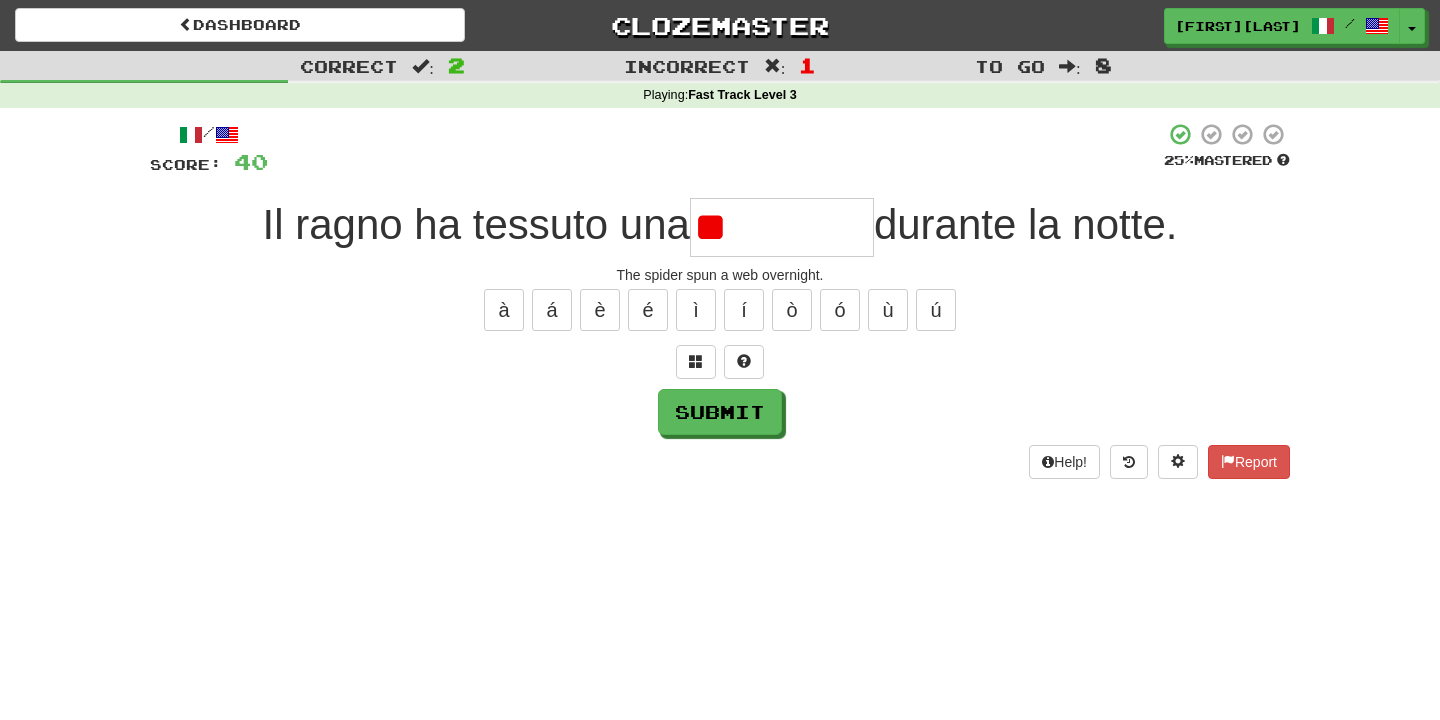 type on "*" 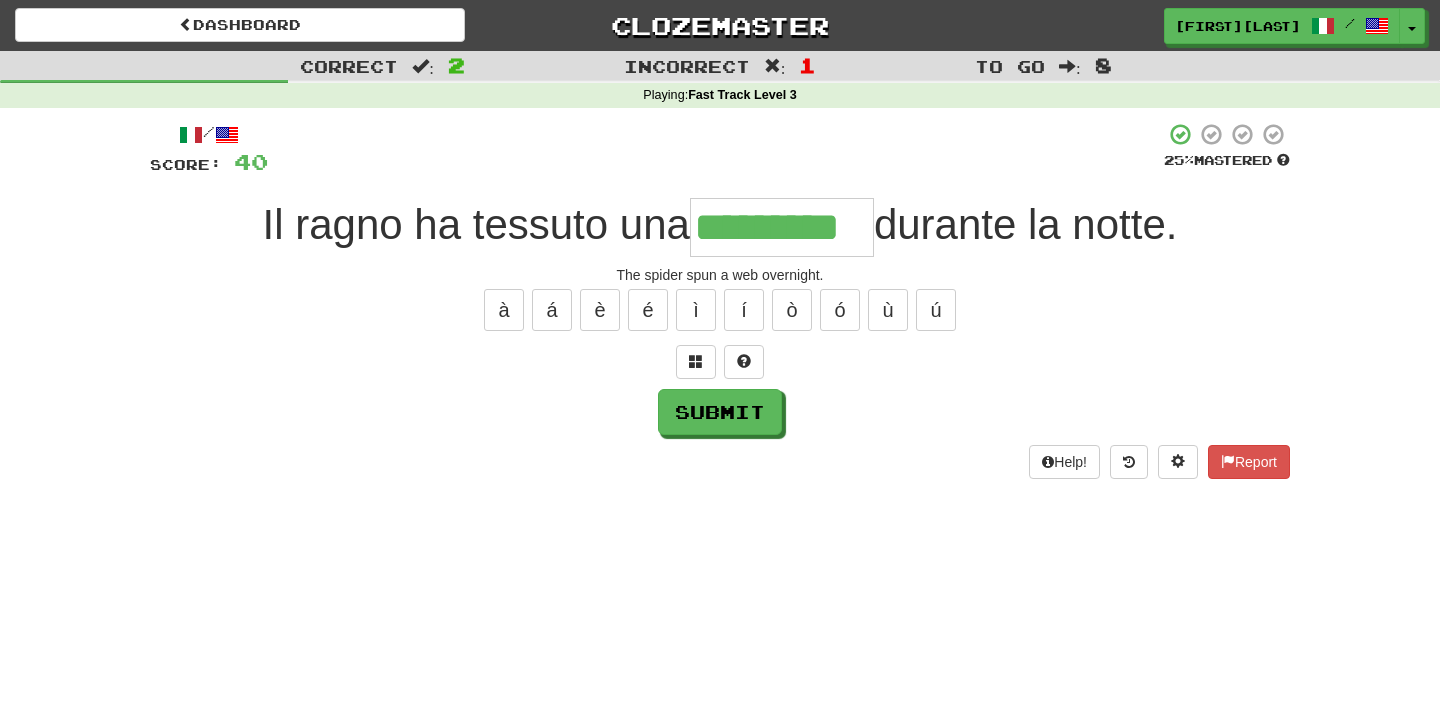 type on "*********" 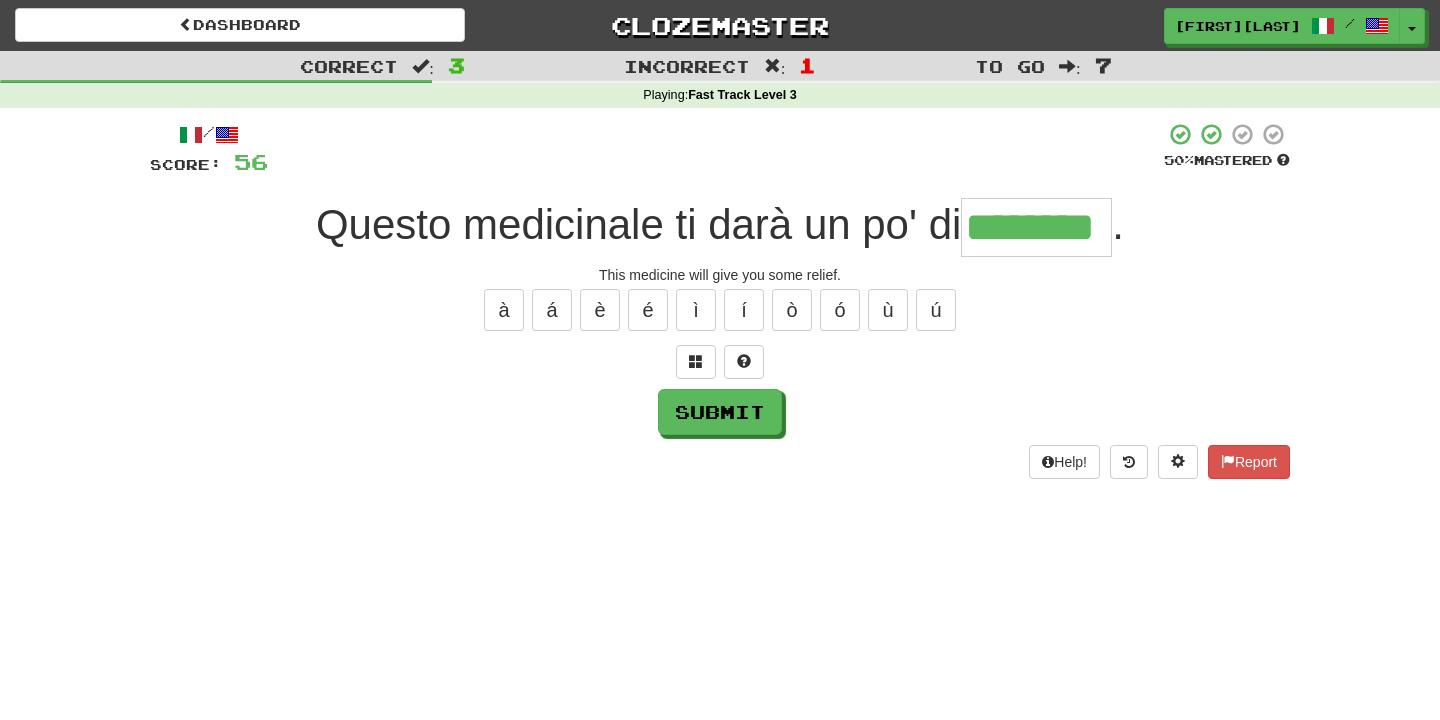 type on "********" 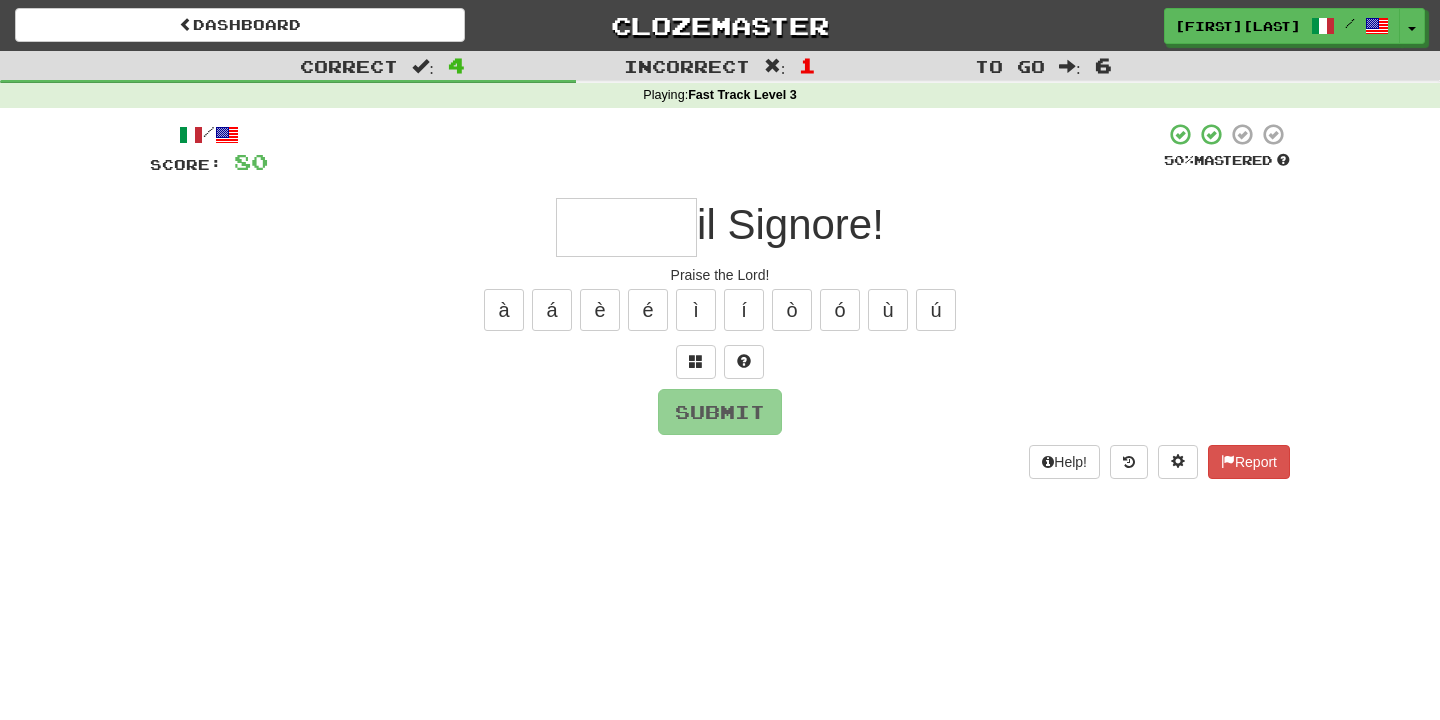 type on "*" 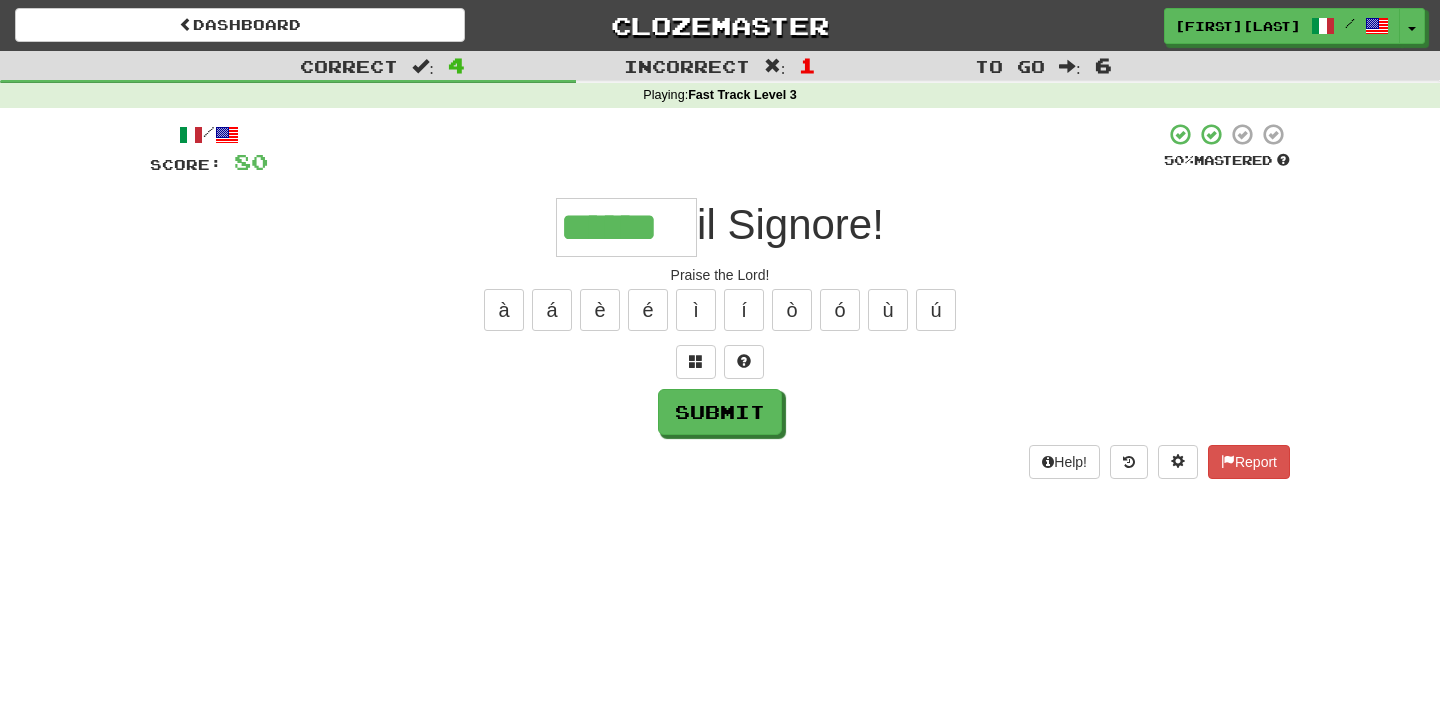 type on "******" 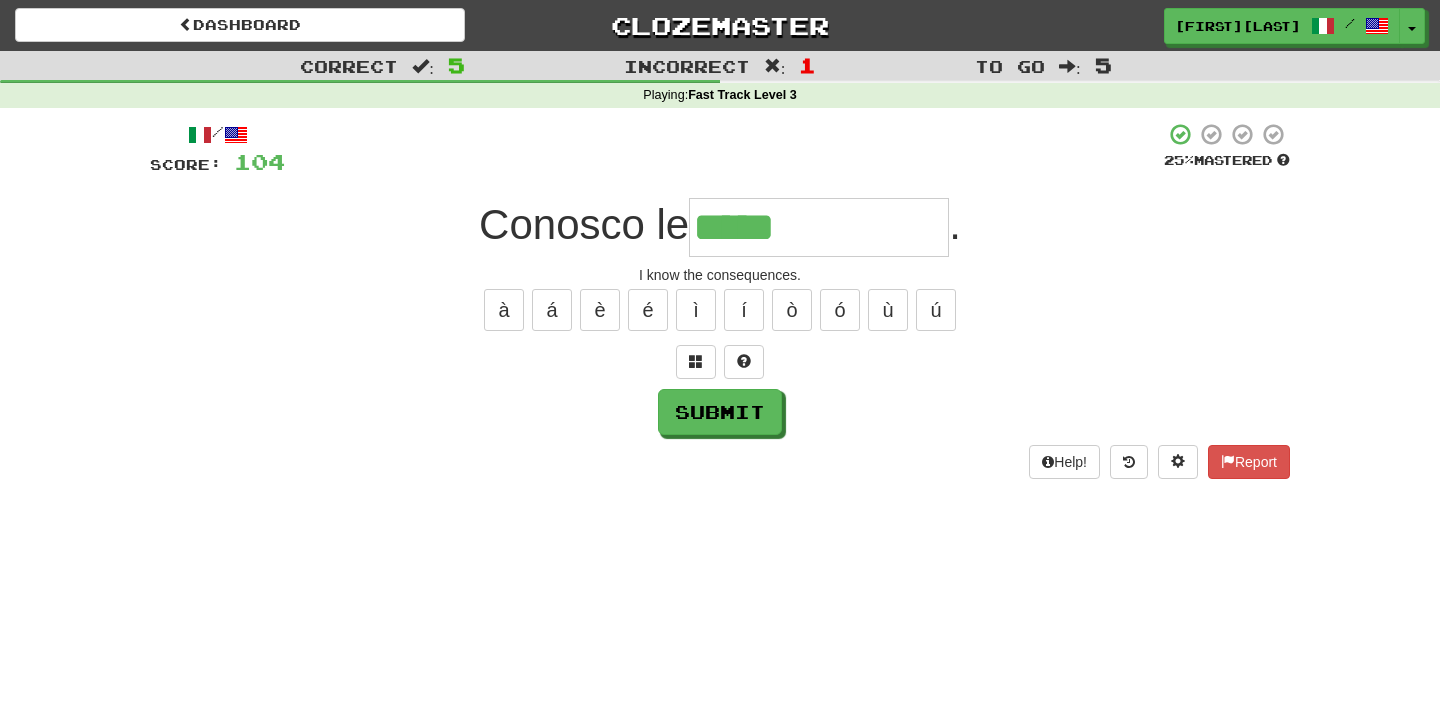 type on "**********" 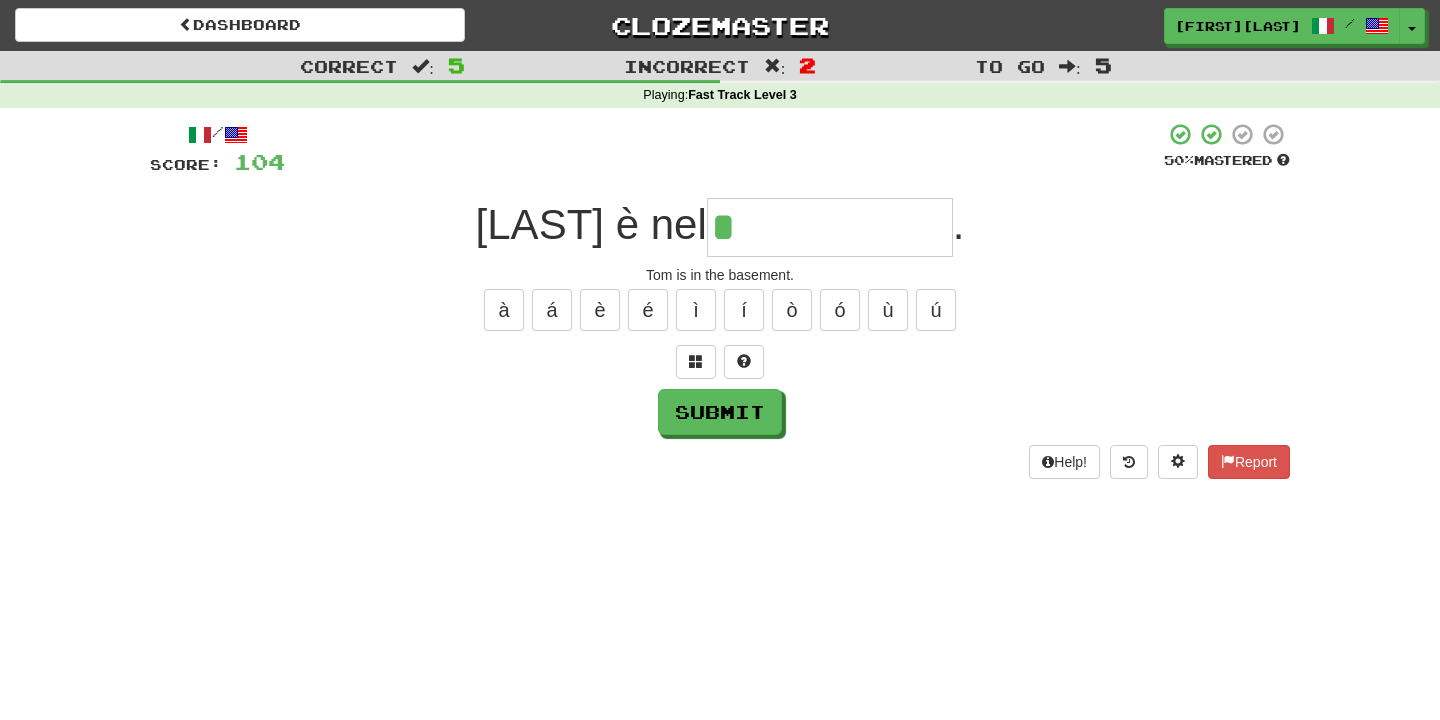 type on "**********" 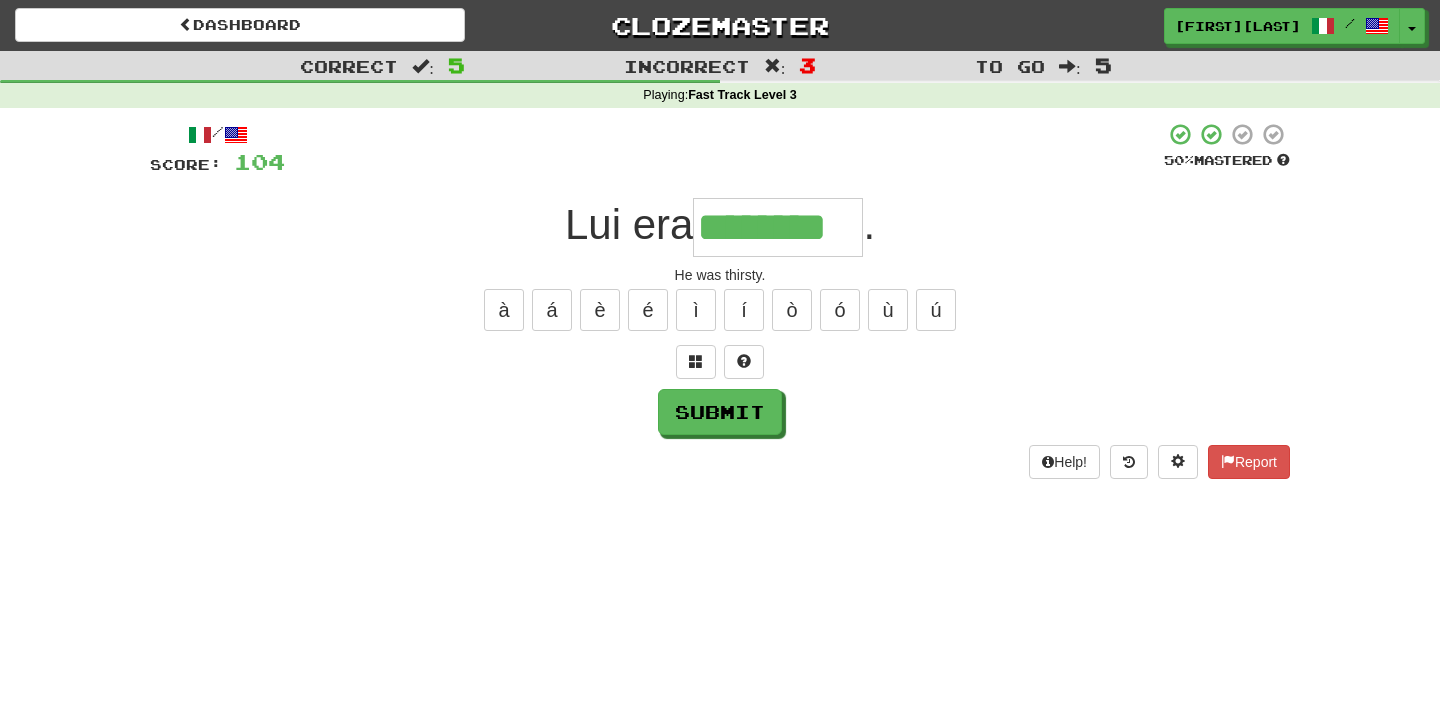 type on "********" 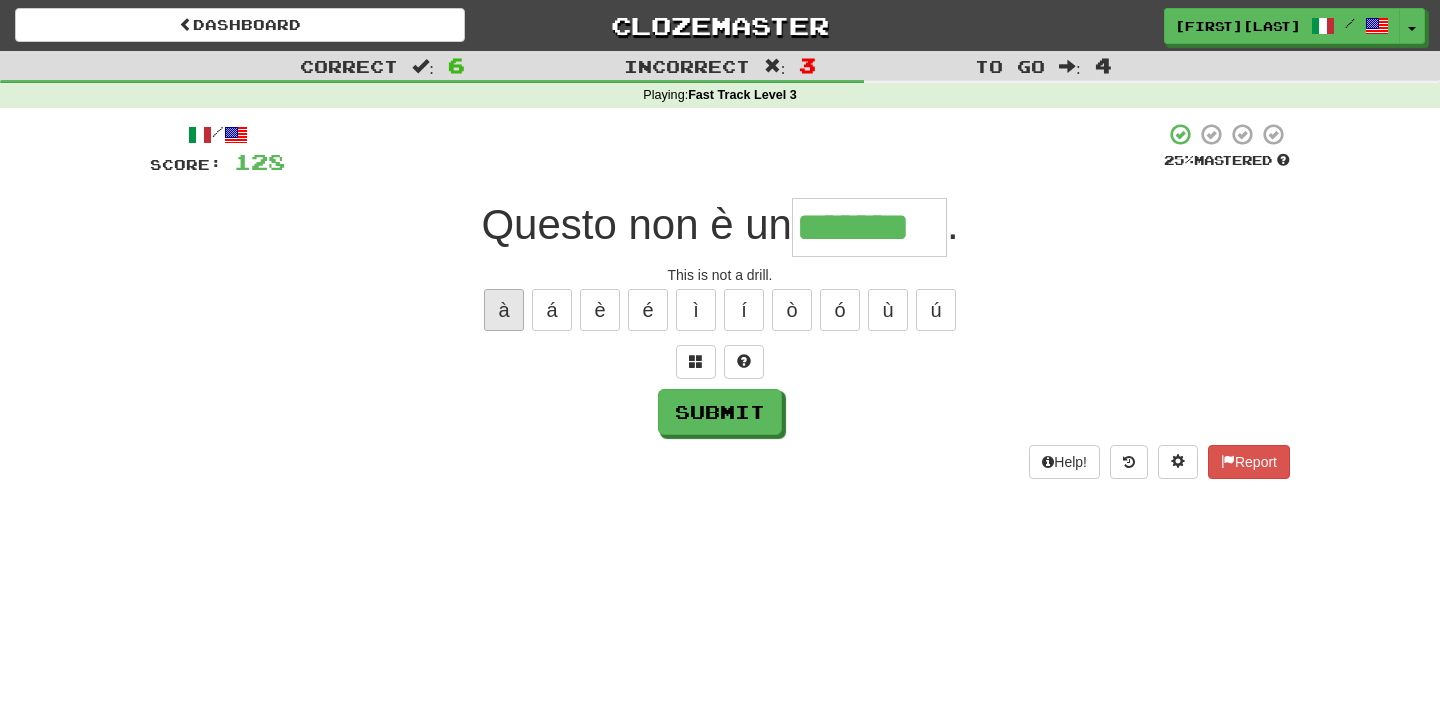 type on "*******" 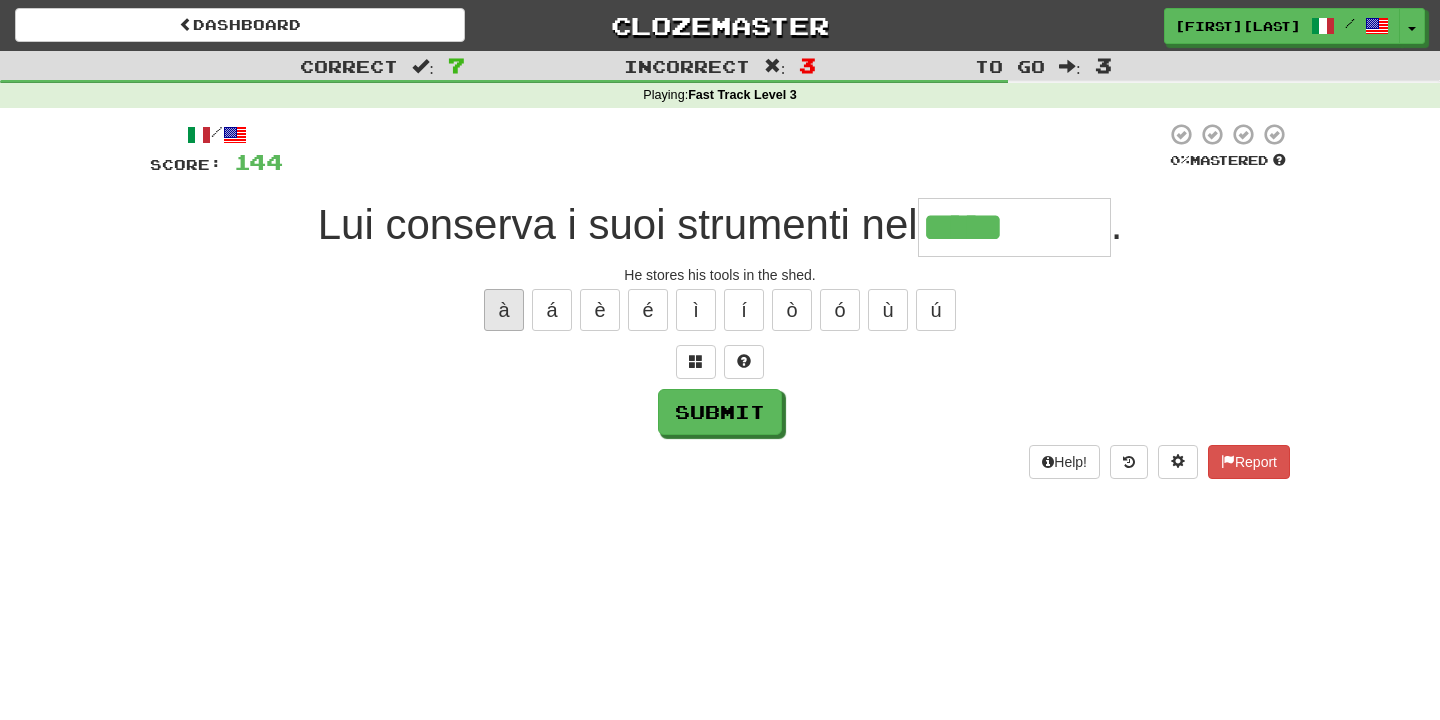 type on "**********" 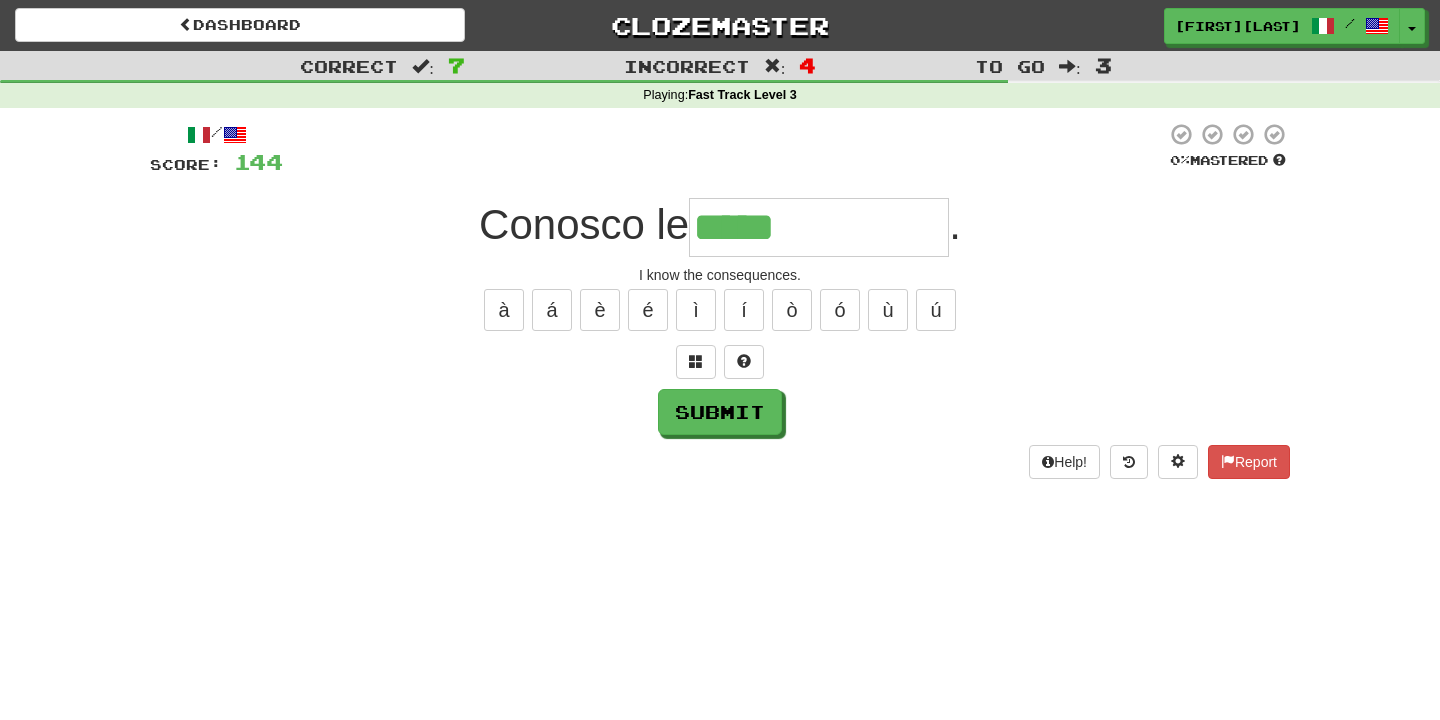 type on "**********" 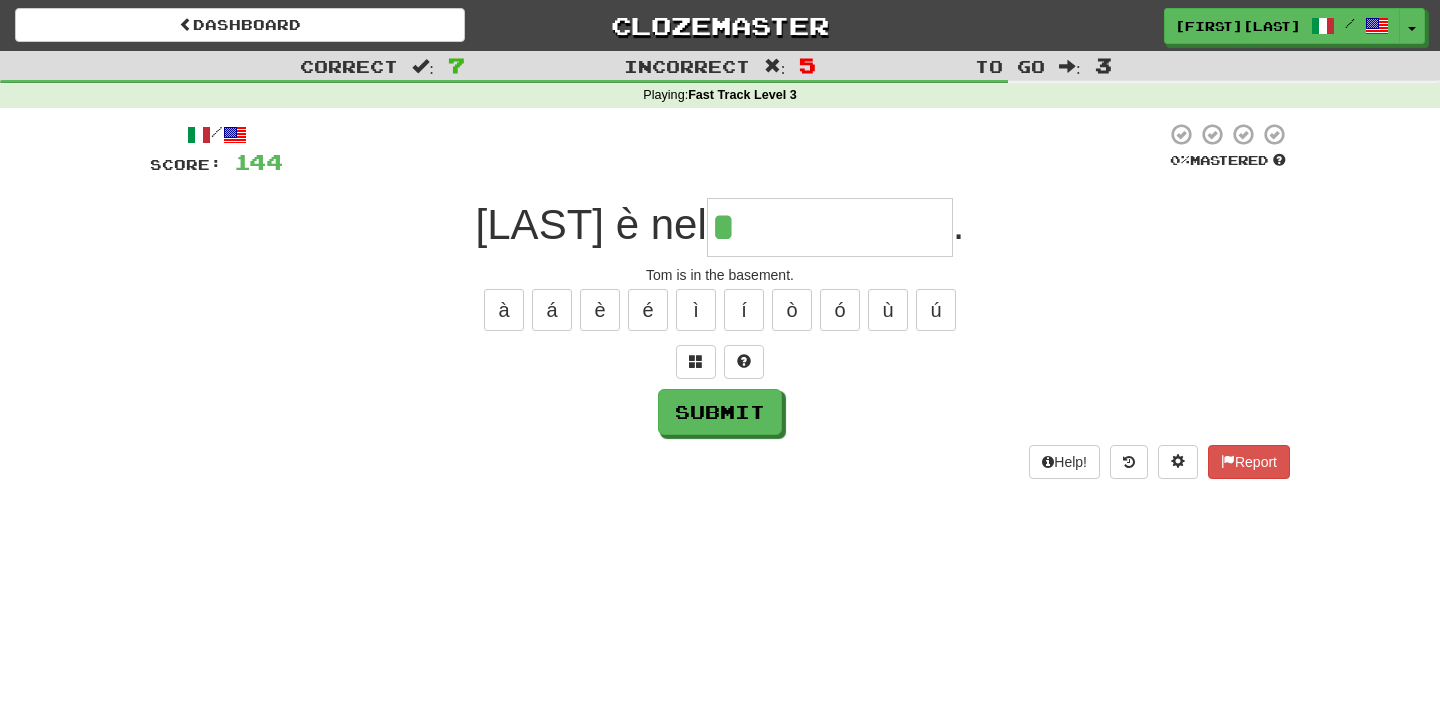 type on "**********" 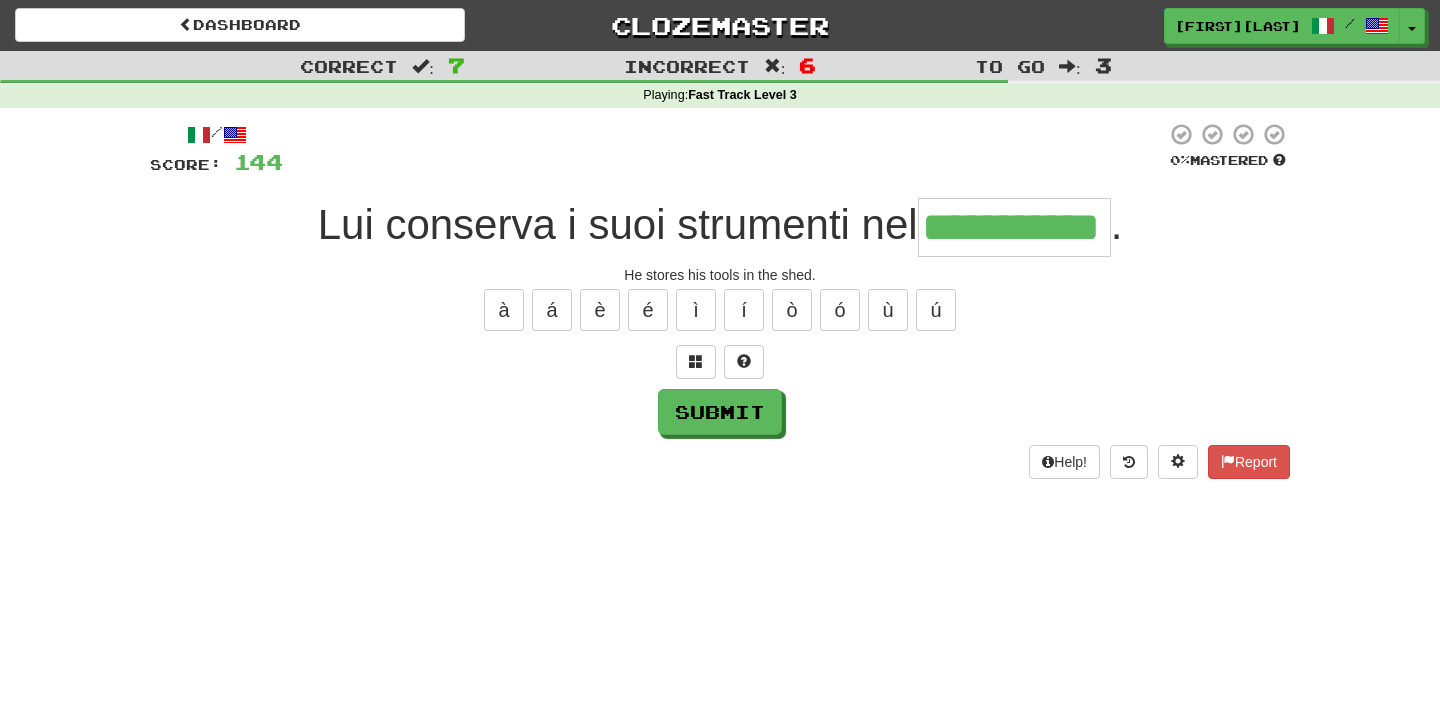 type on "**********" 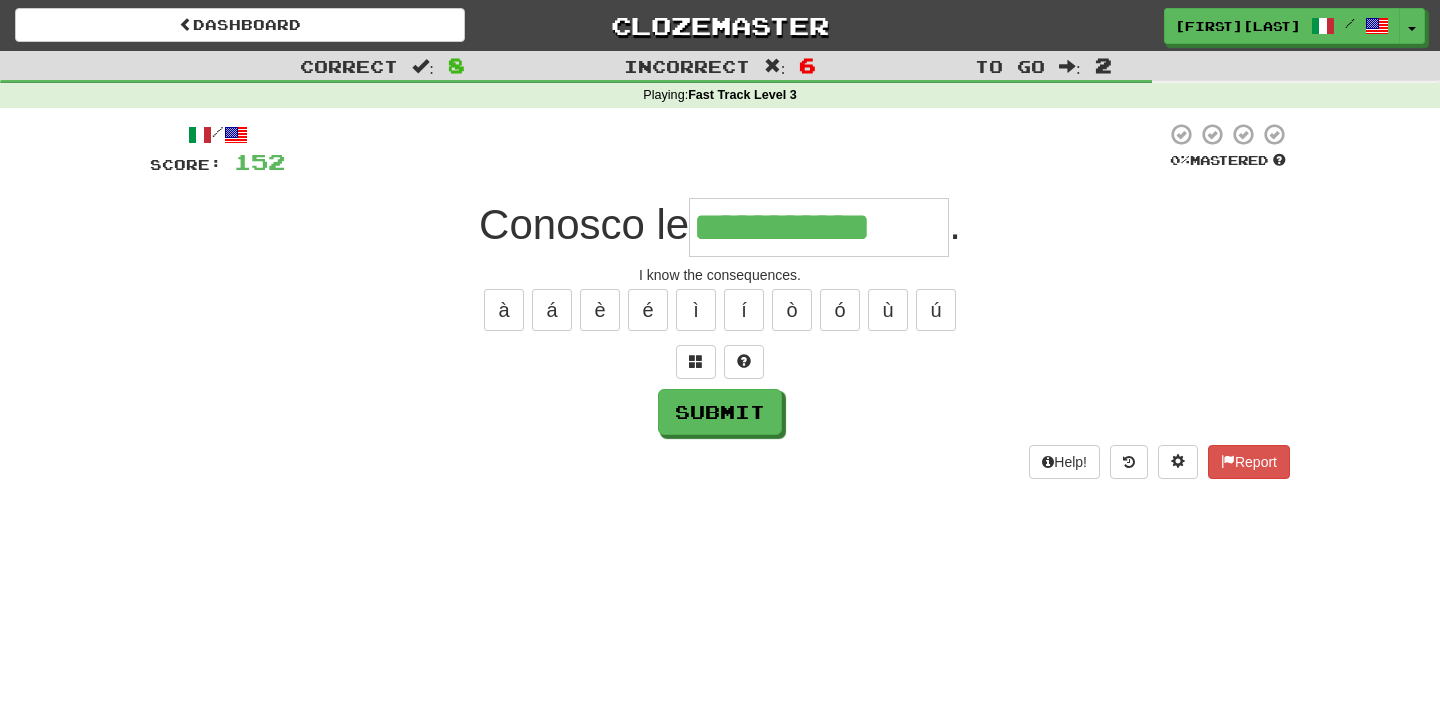 type on "**********" 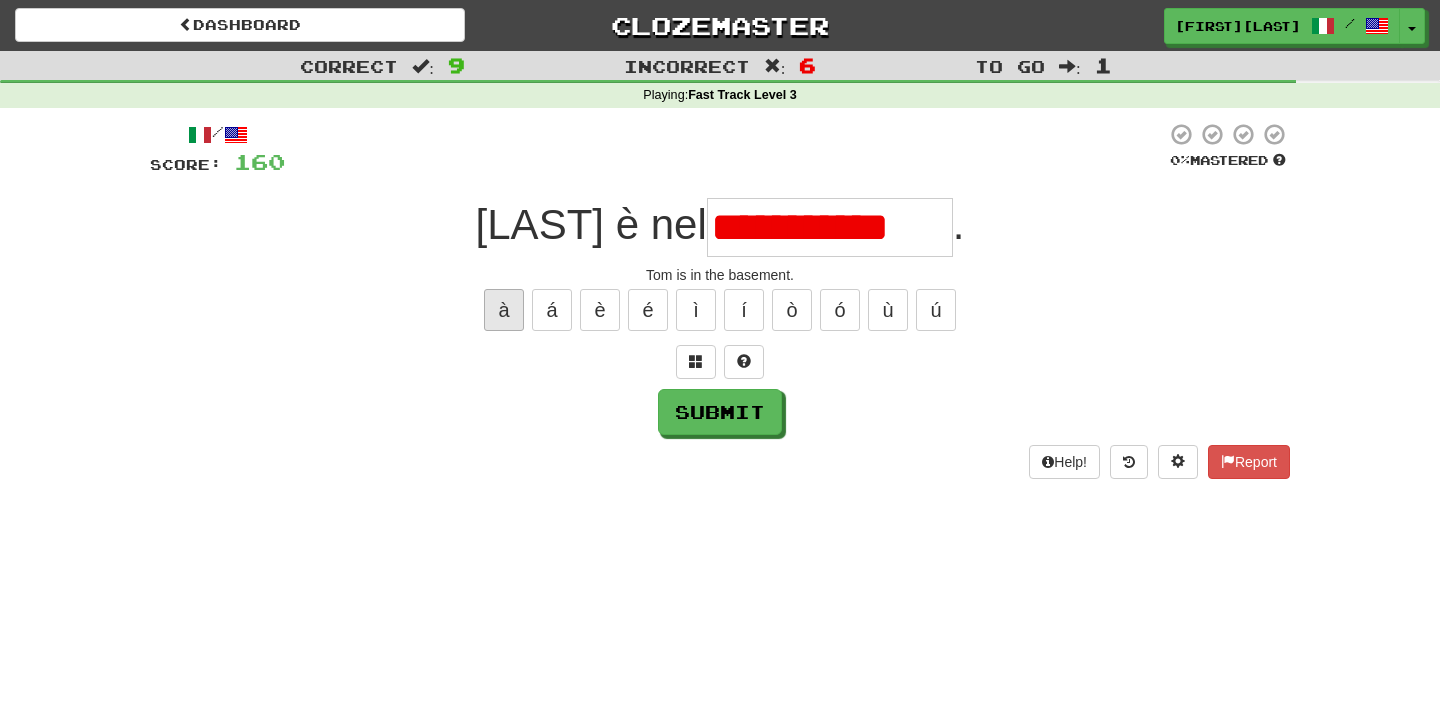 scroll, scrollTop: 0, scrollLeft: 0, axis: both 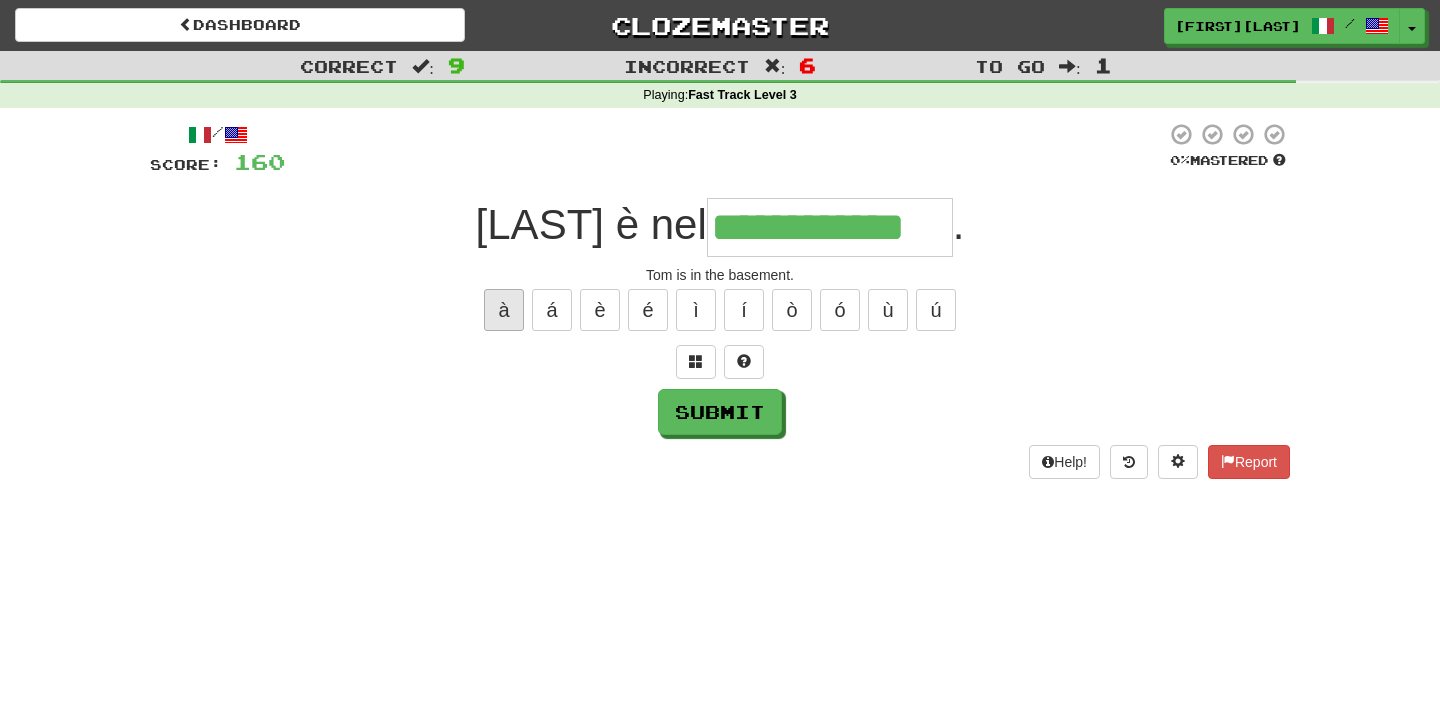 type on "**********" 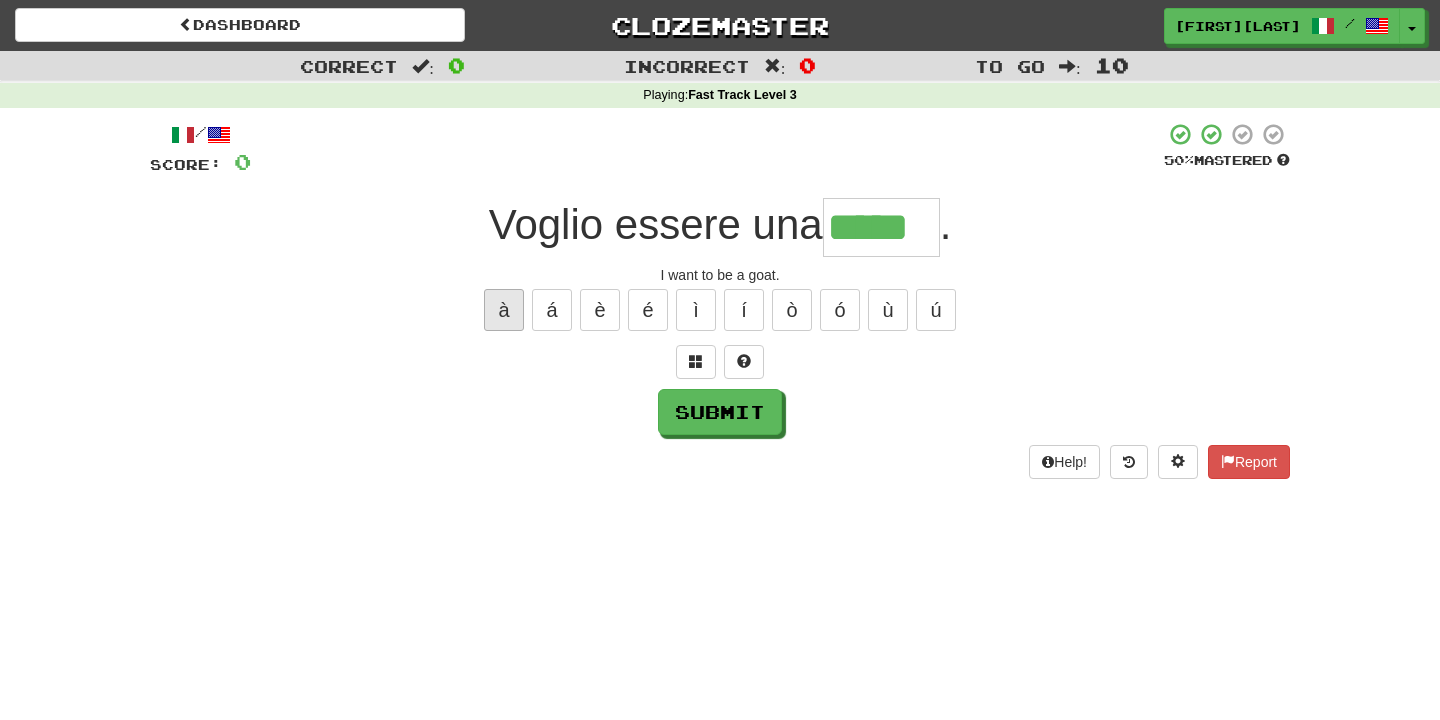 type on "*****" 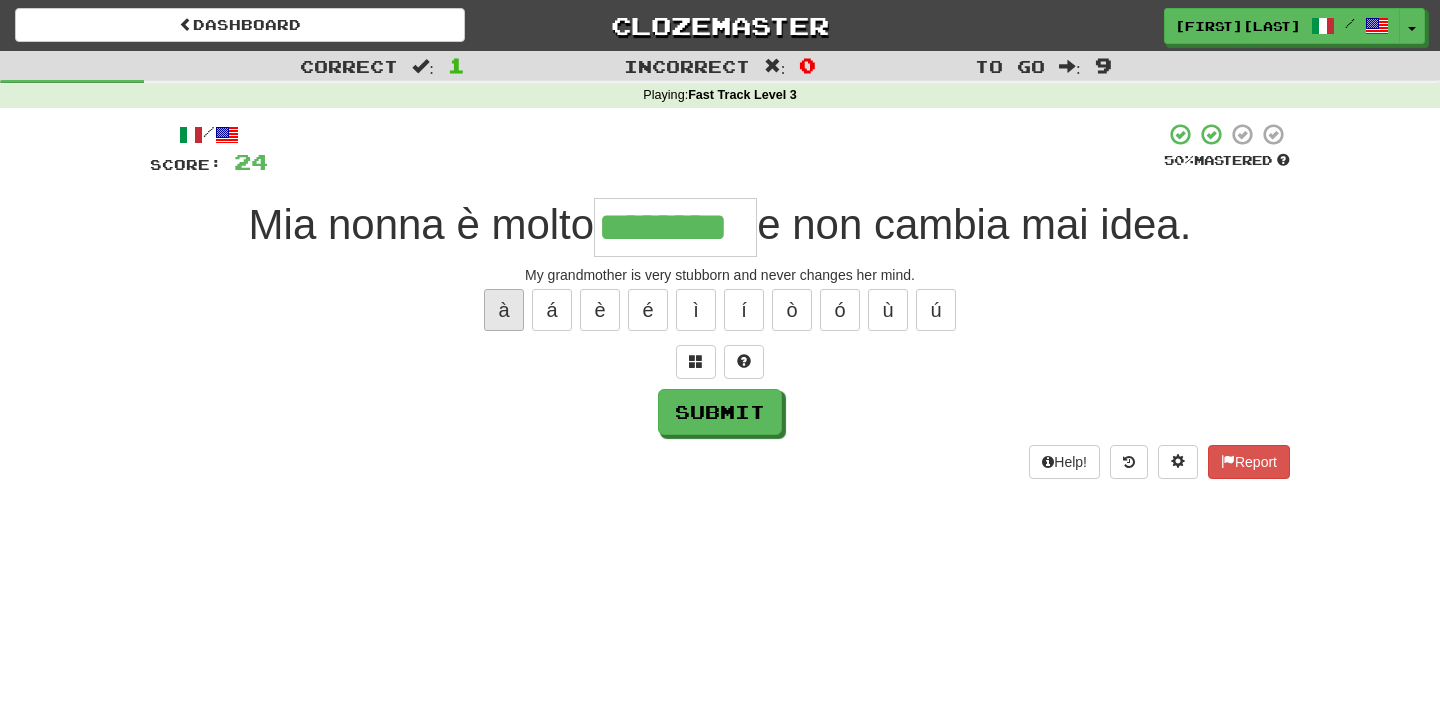 type on "********" 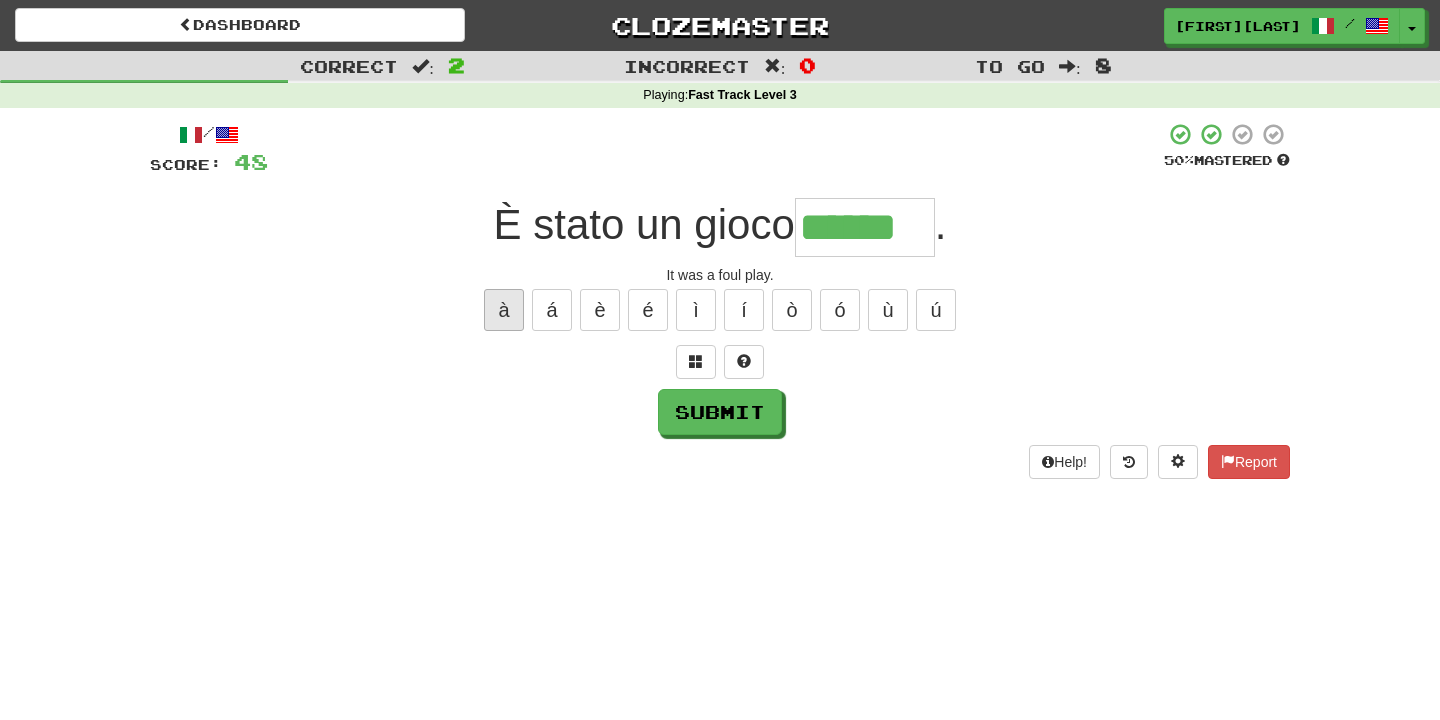 type on "******" 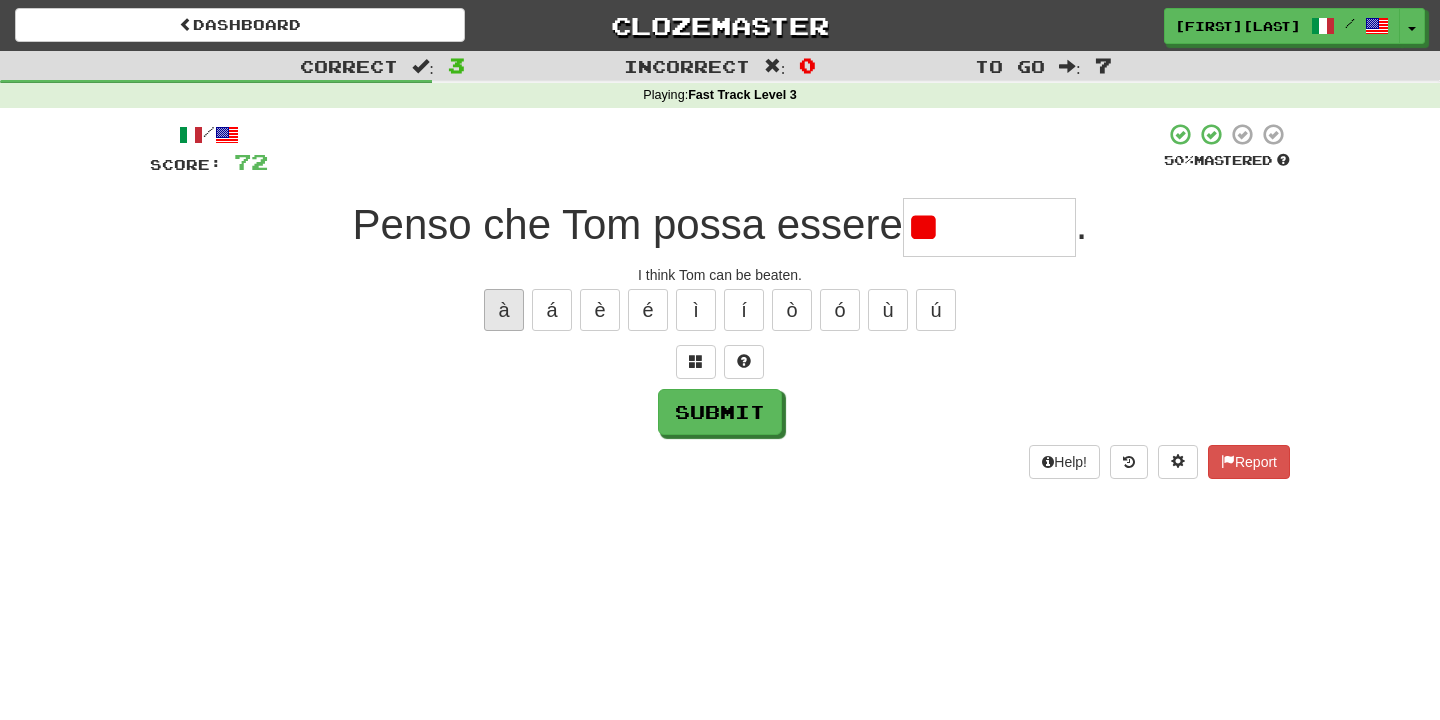 type on "*" 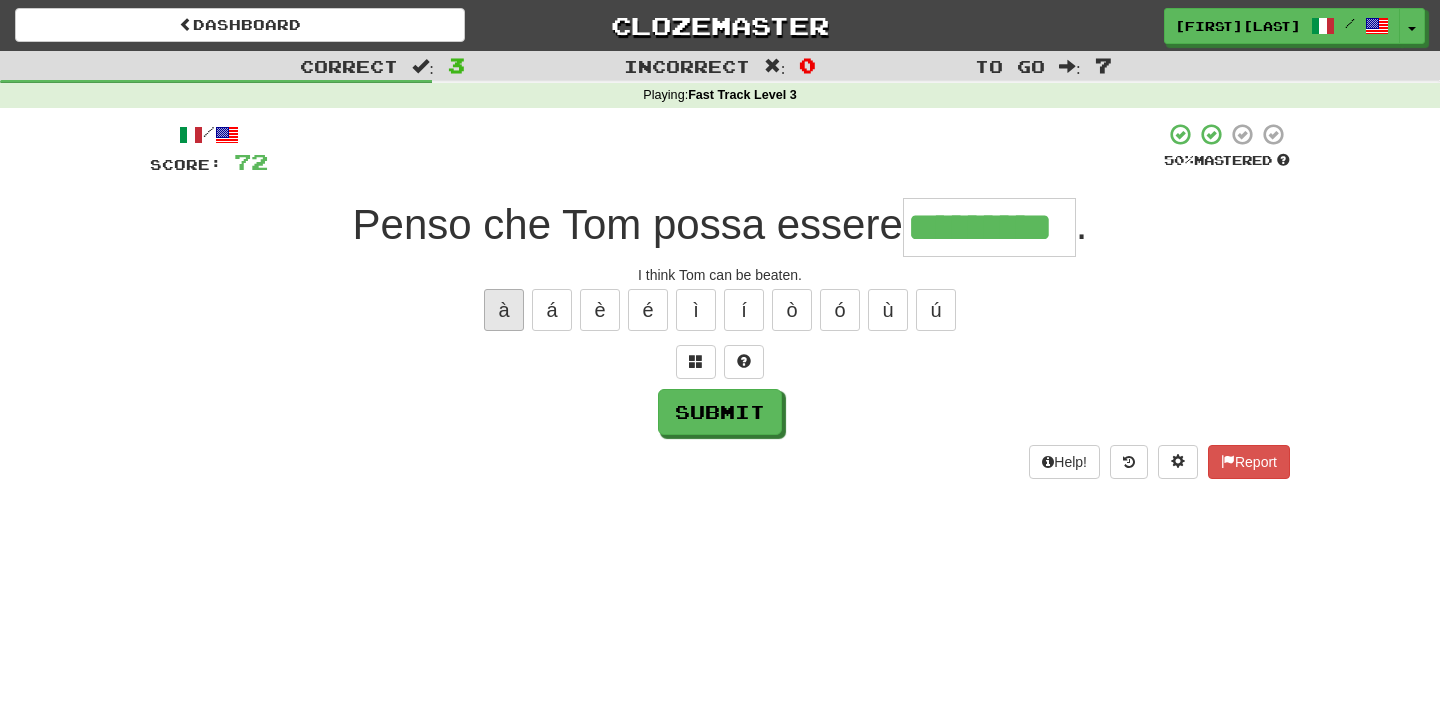 type on "*********" 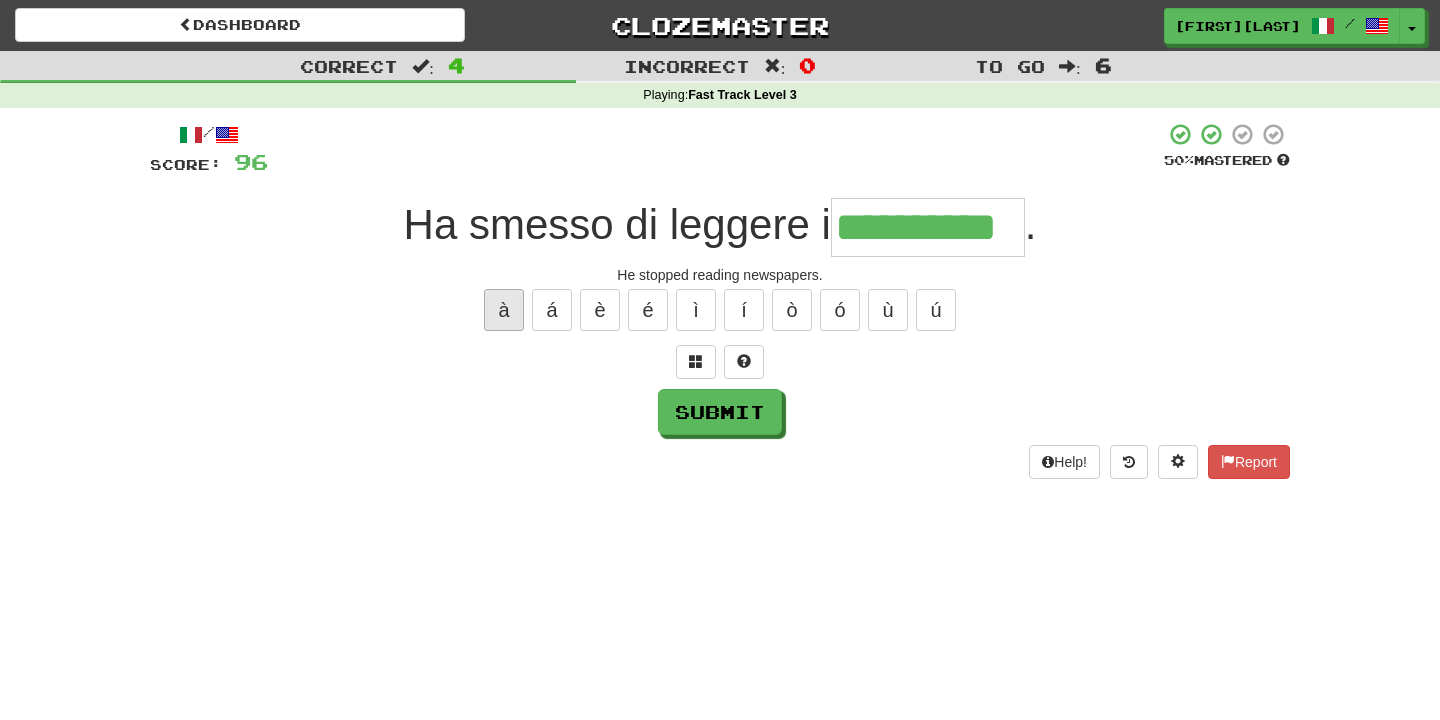 type on "**********" 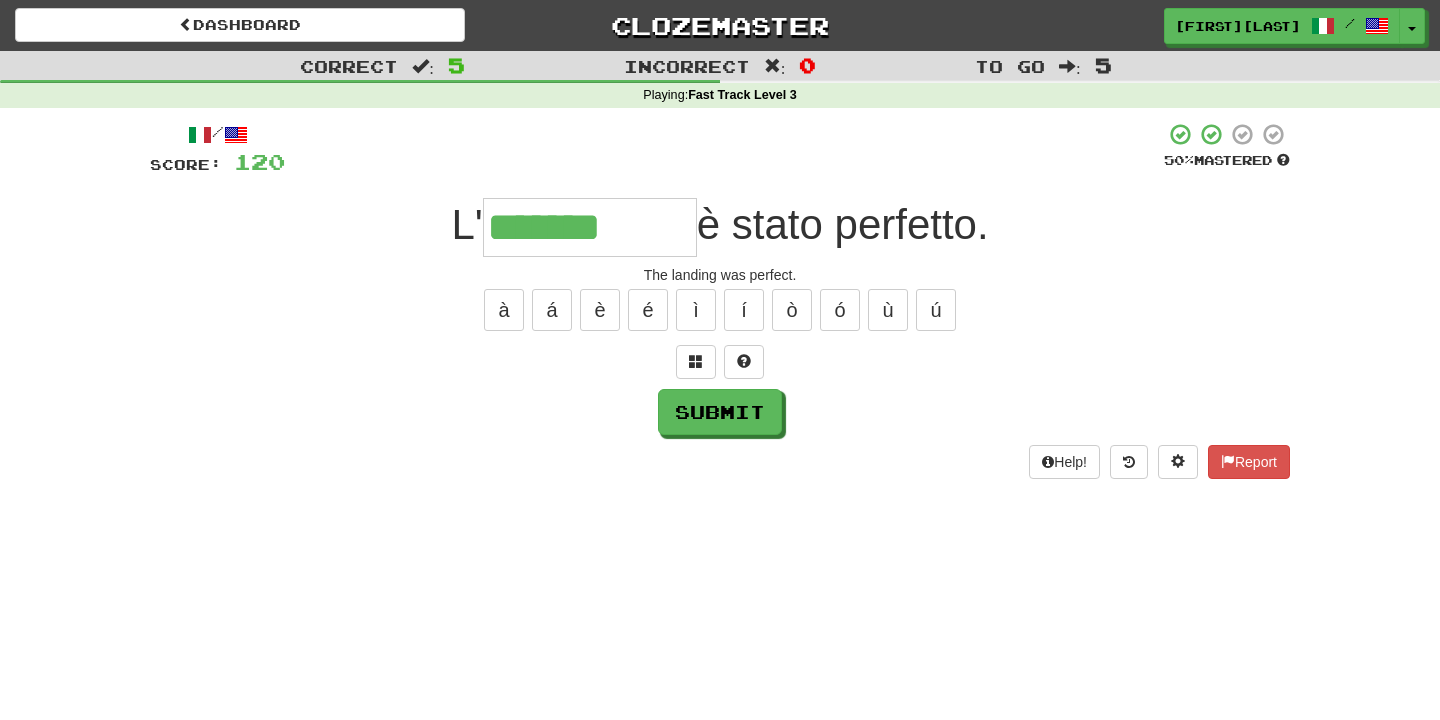type on "**********" 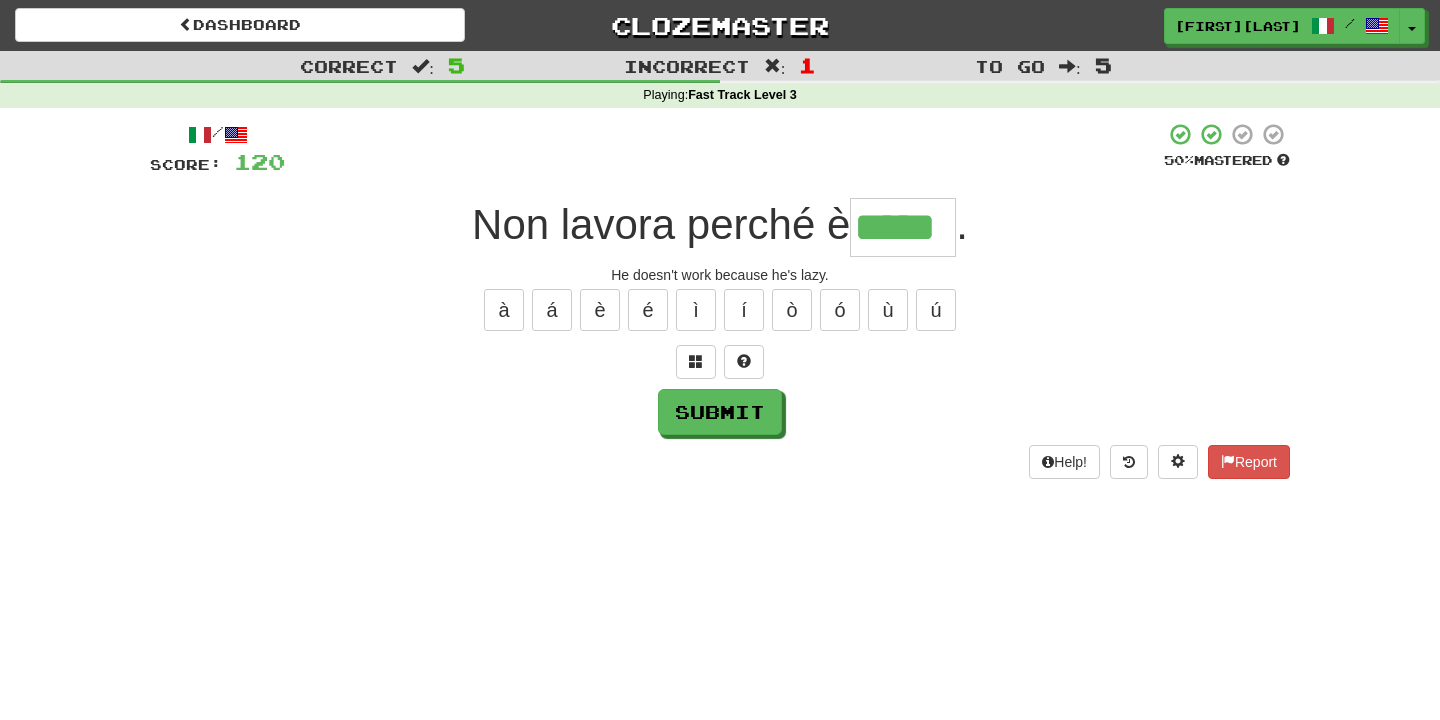 type on "*****" 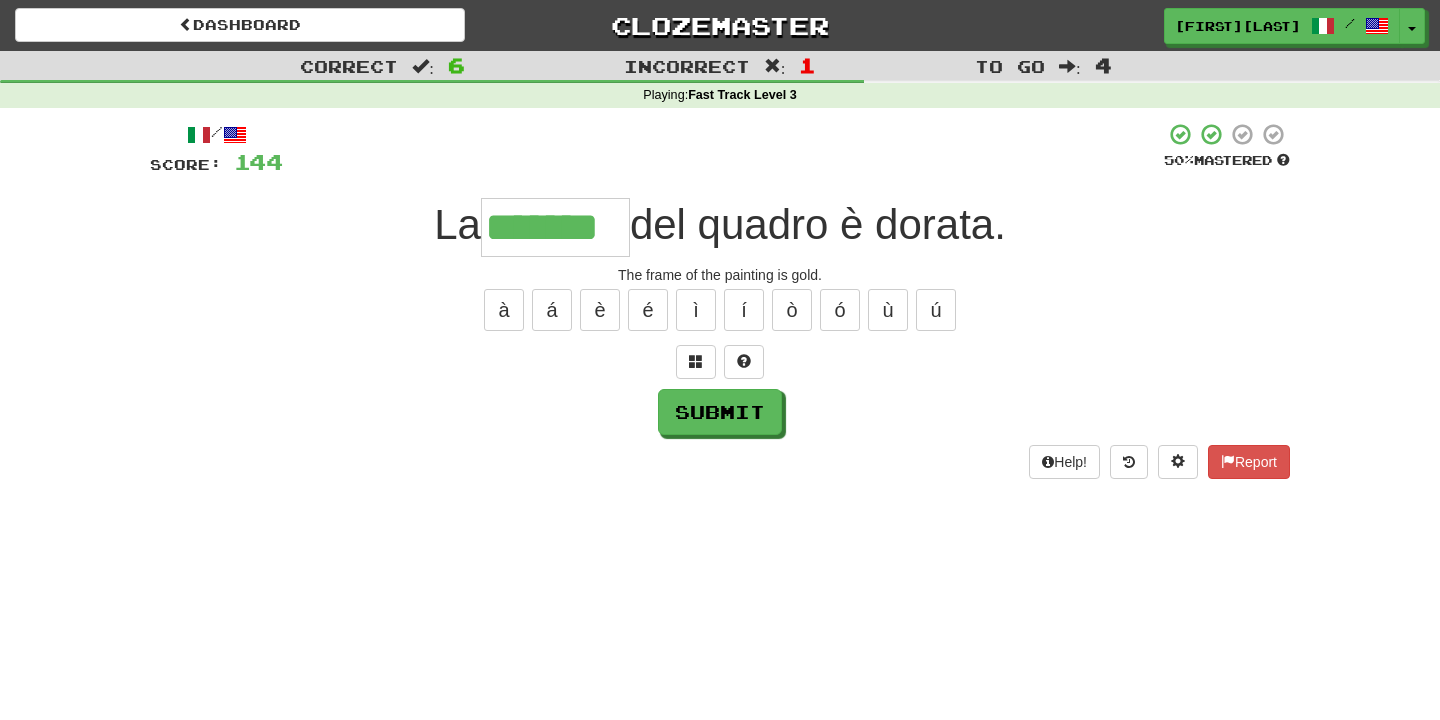 type on "*******" 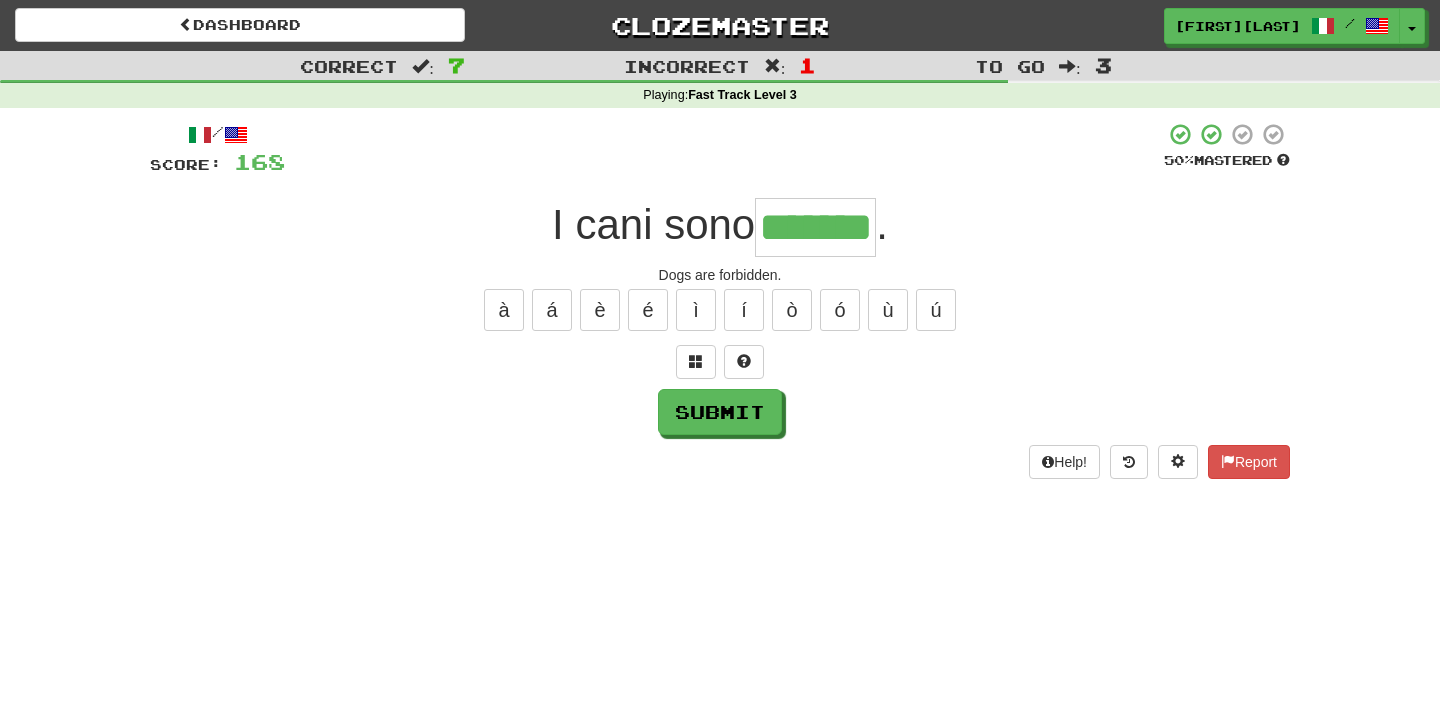 type on "*******" 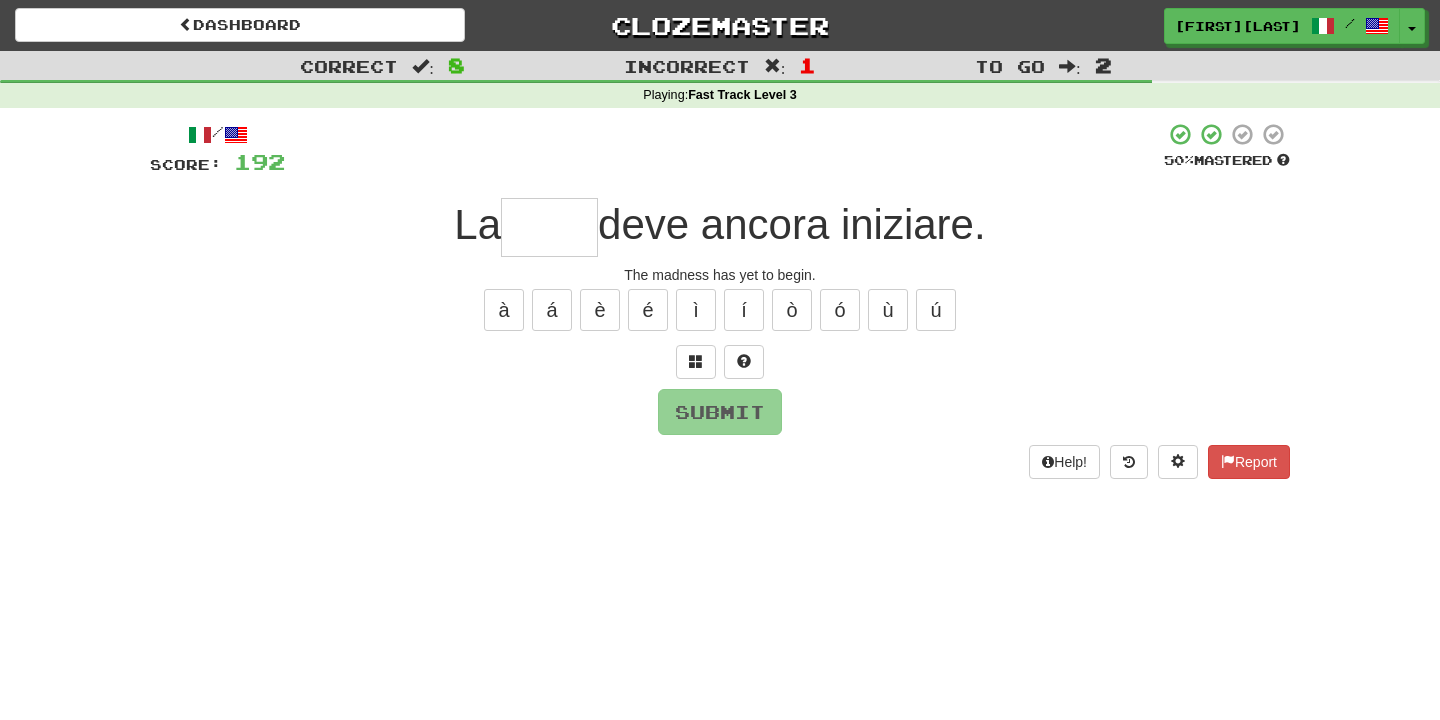 type on "*" 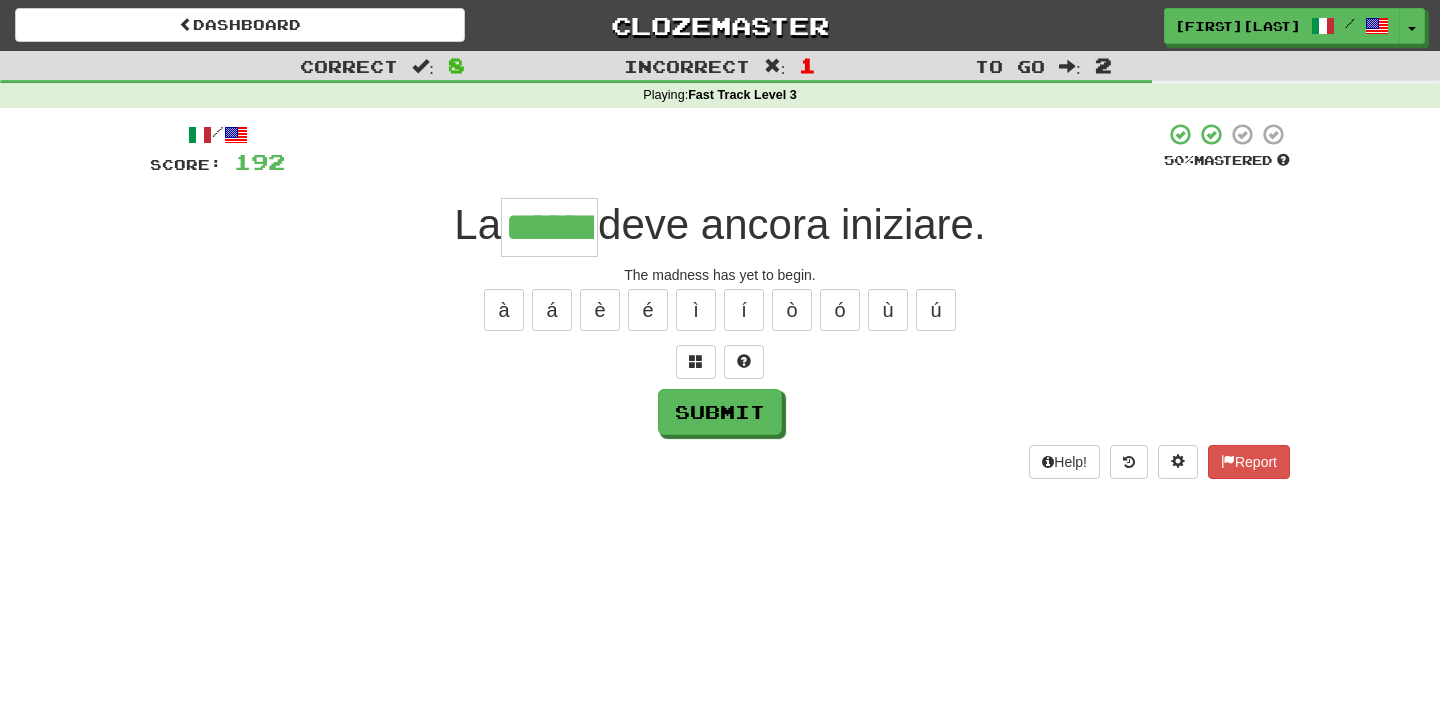 type on "******" 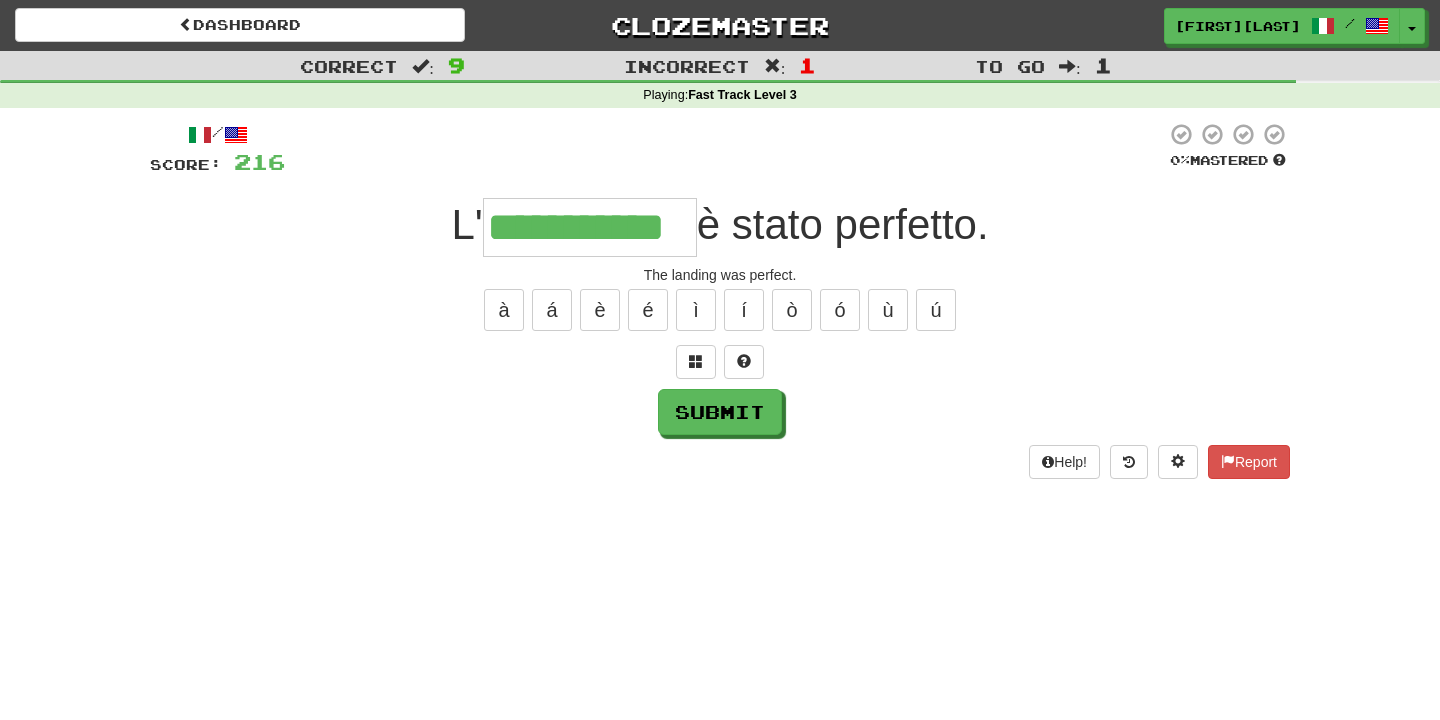 type on "**********" 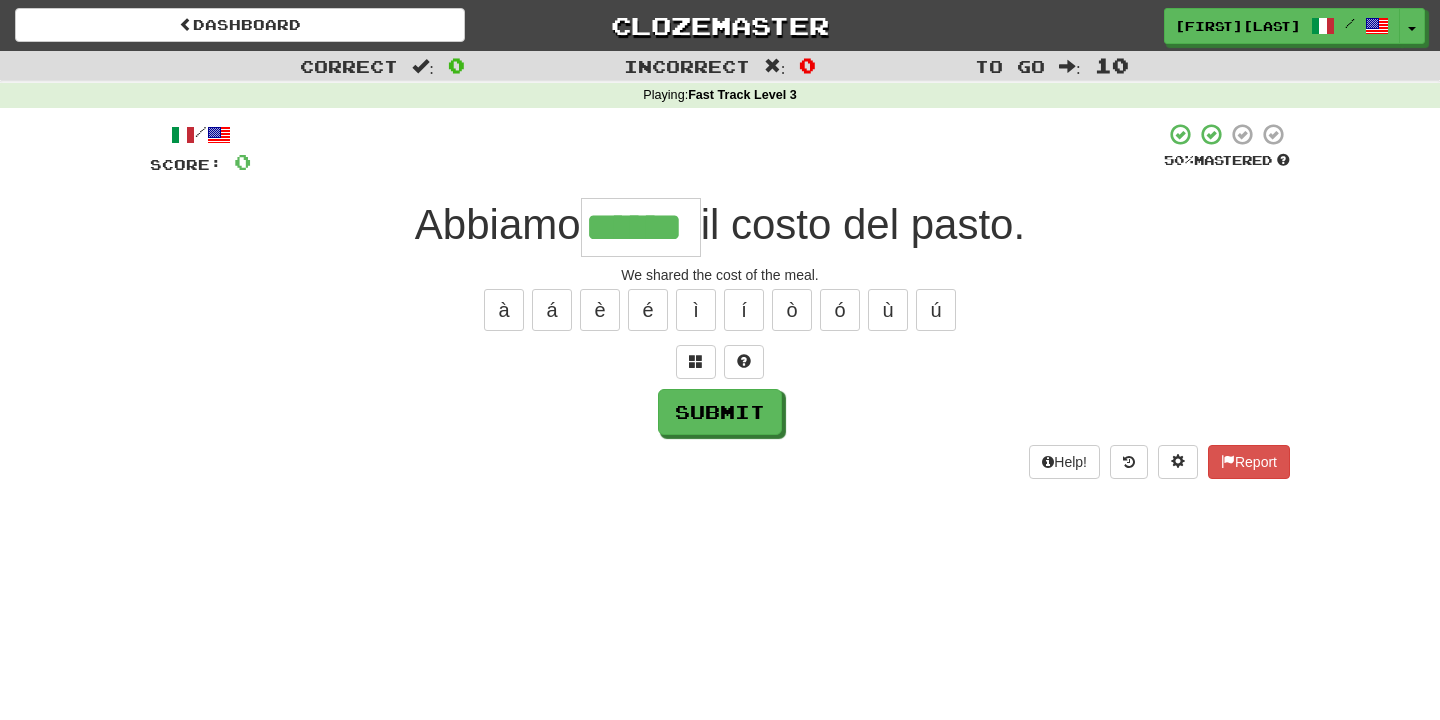 type on "******" 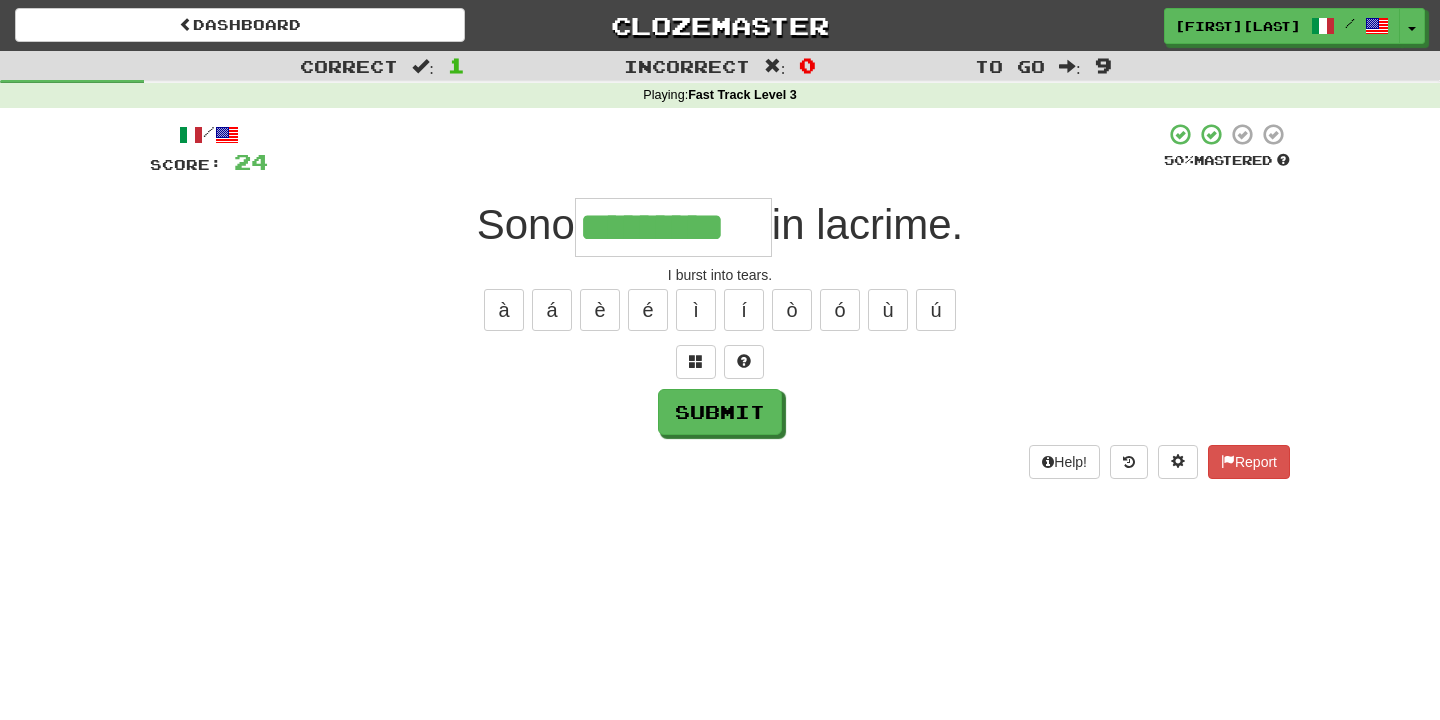 type on "*********" 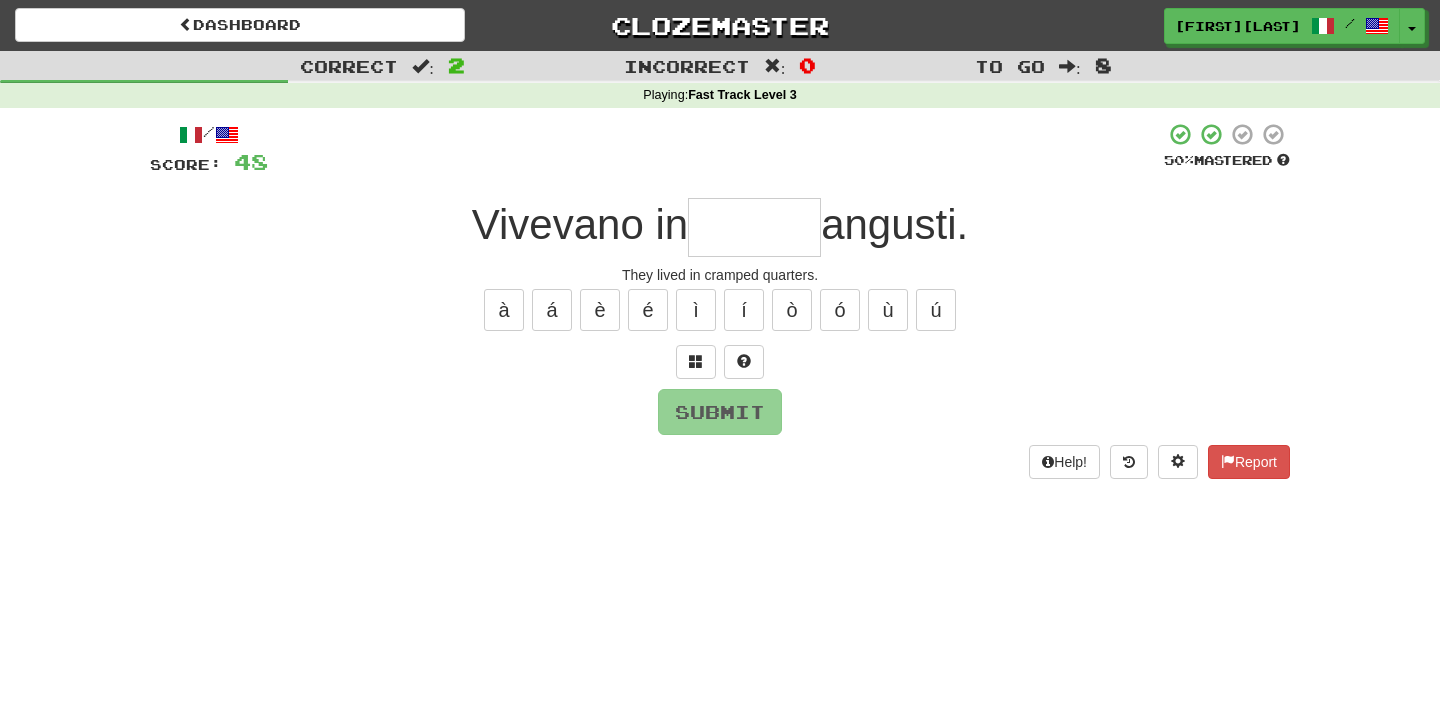 type on "*******" 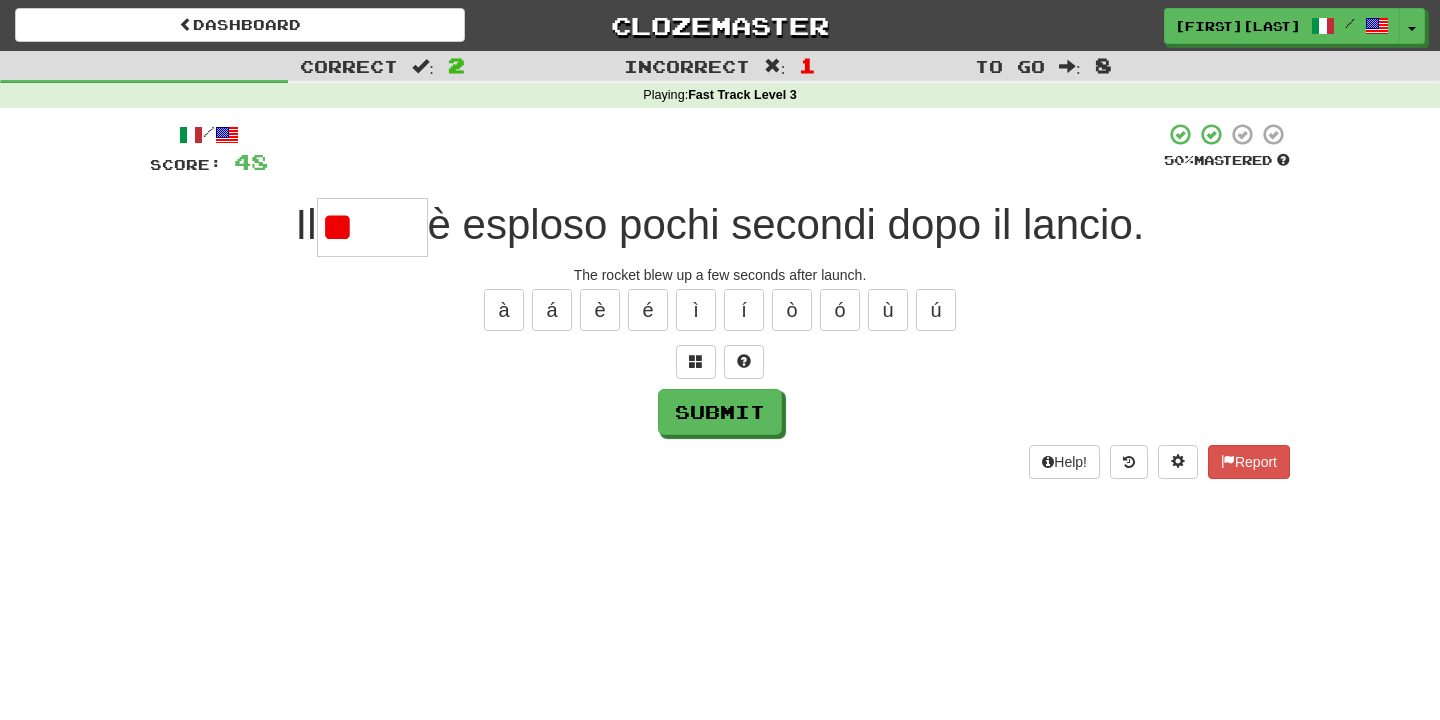 type on "*" 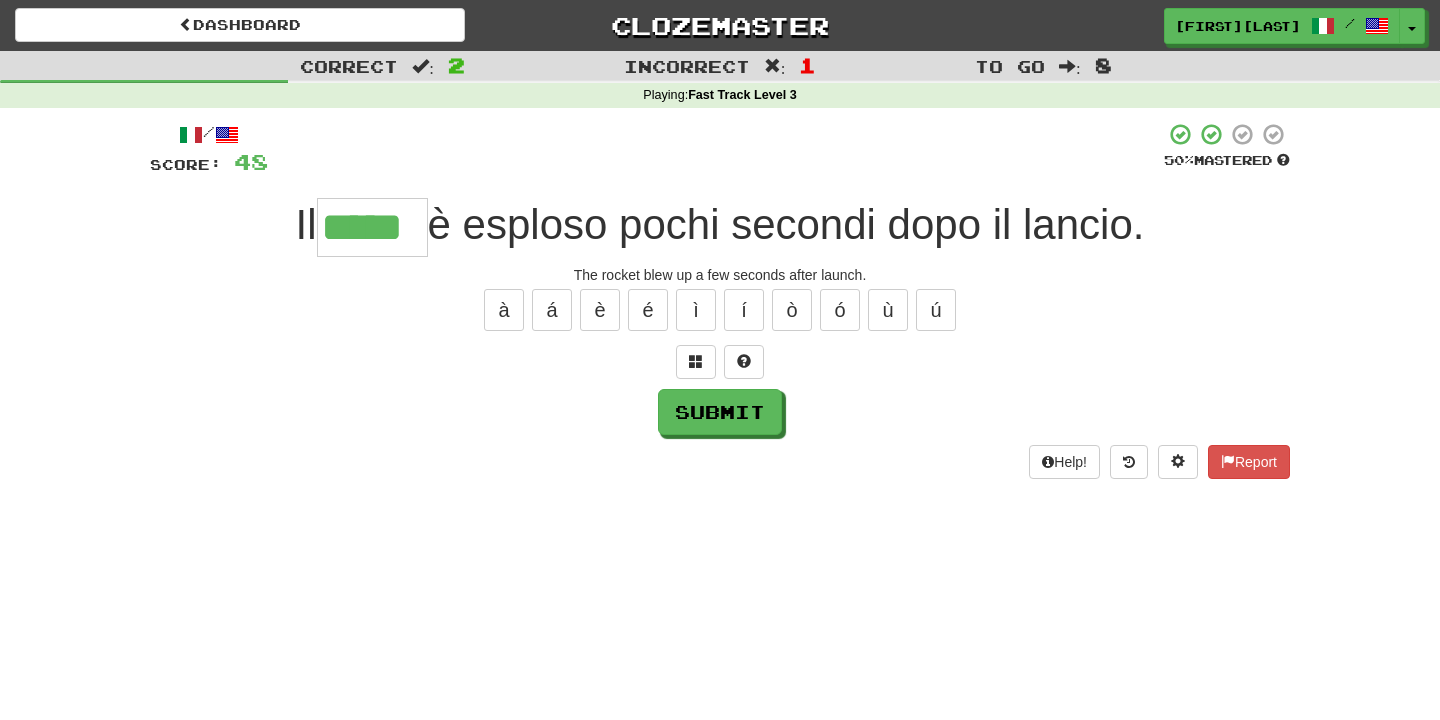 type on "*****" 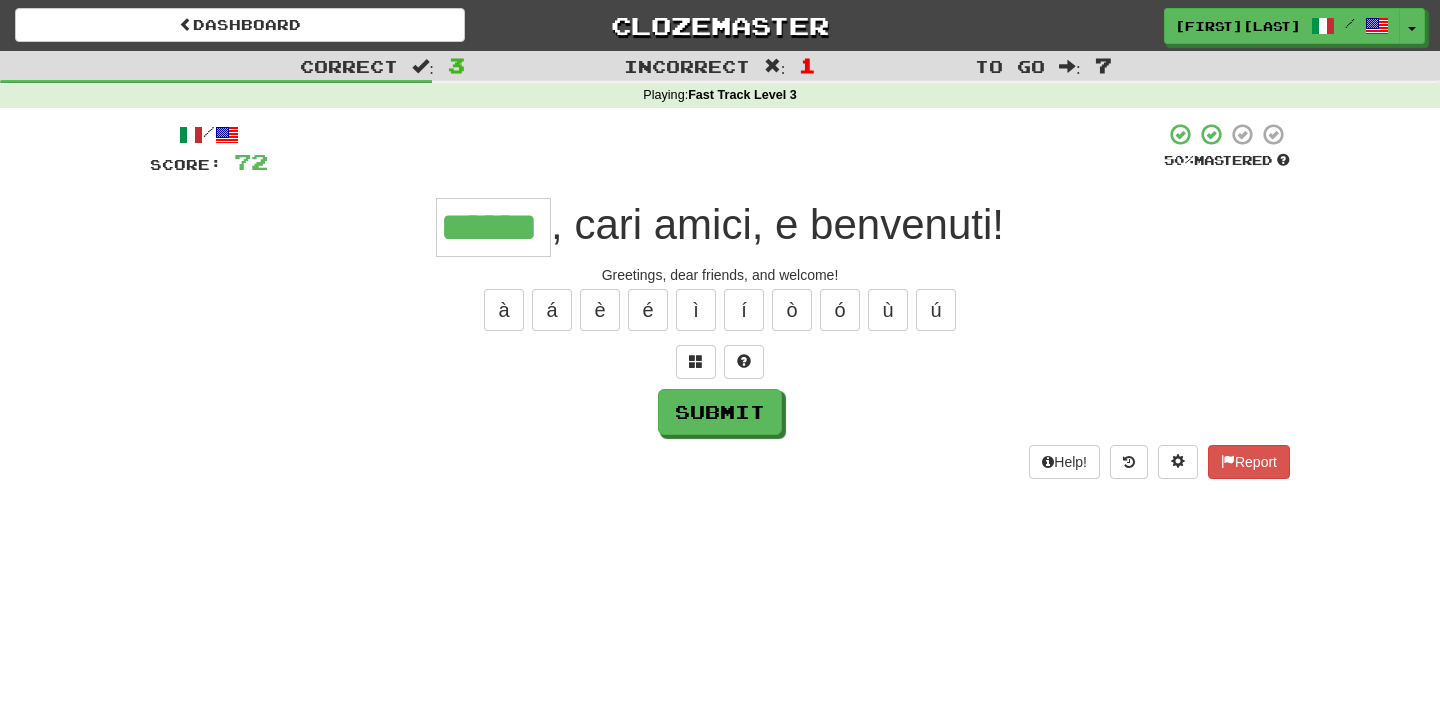 type on "******" 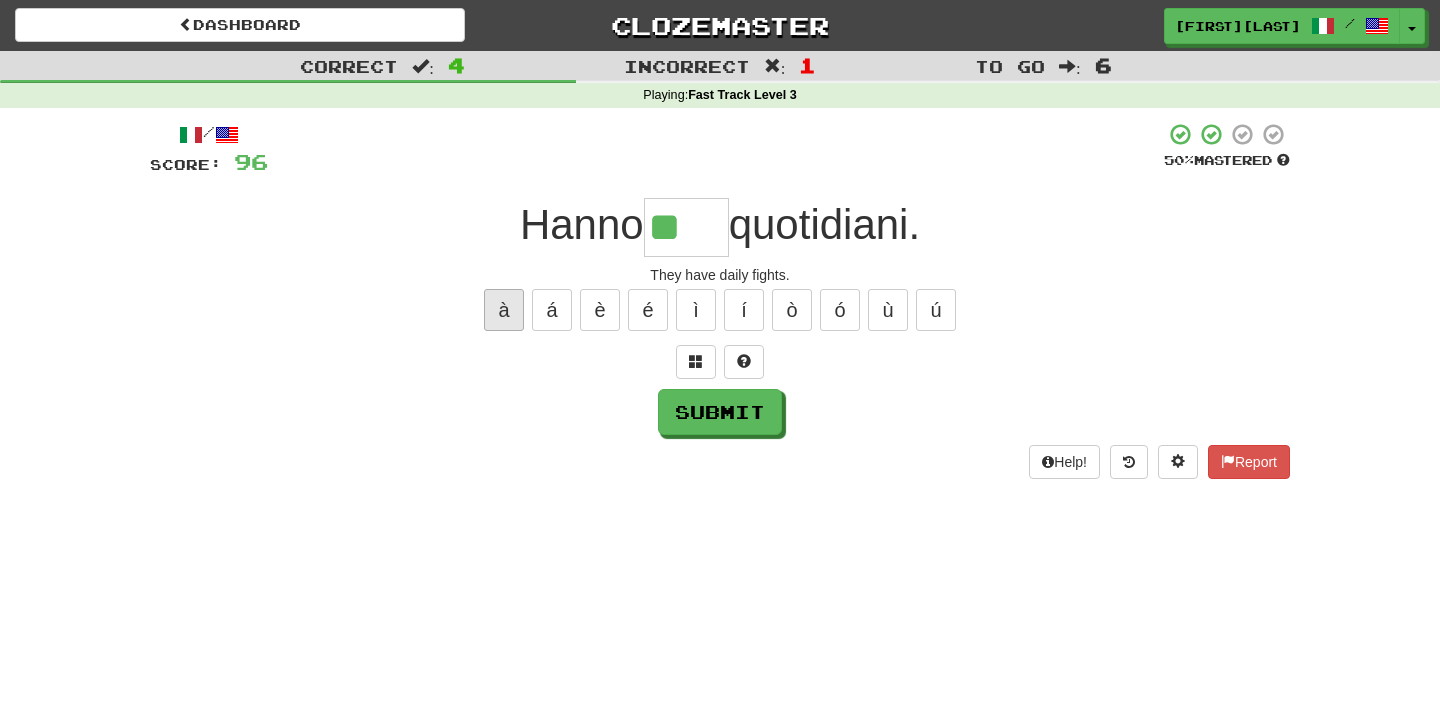 type on "******" 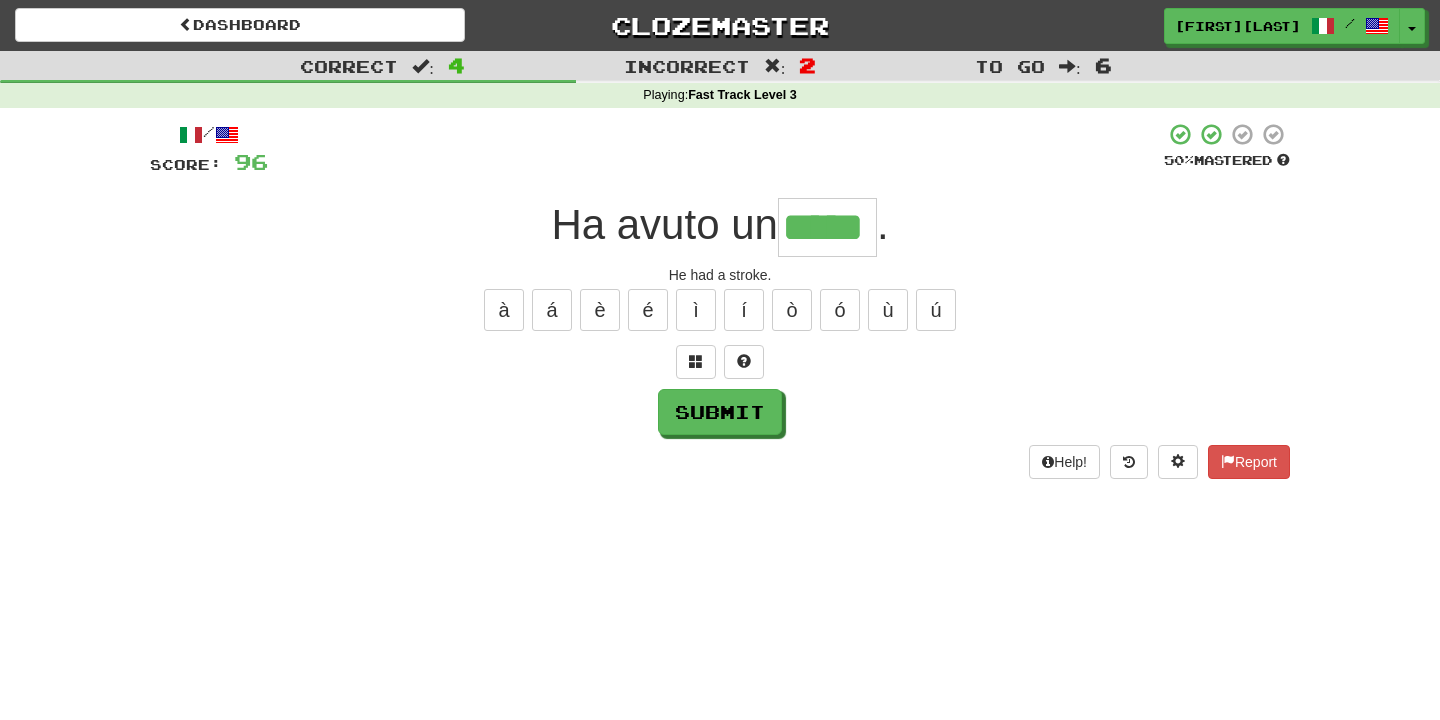 type on "*****" 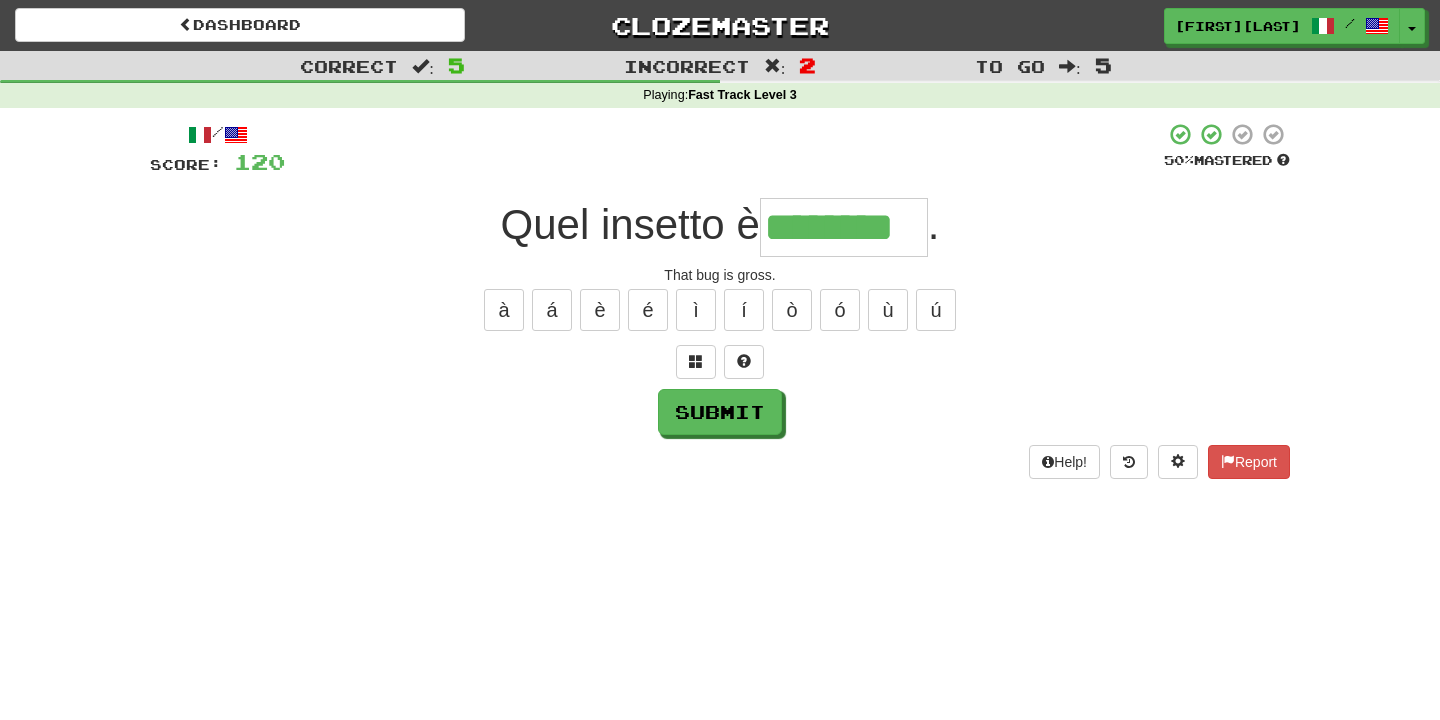 type on "********" 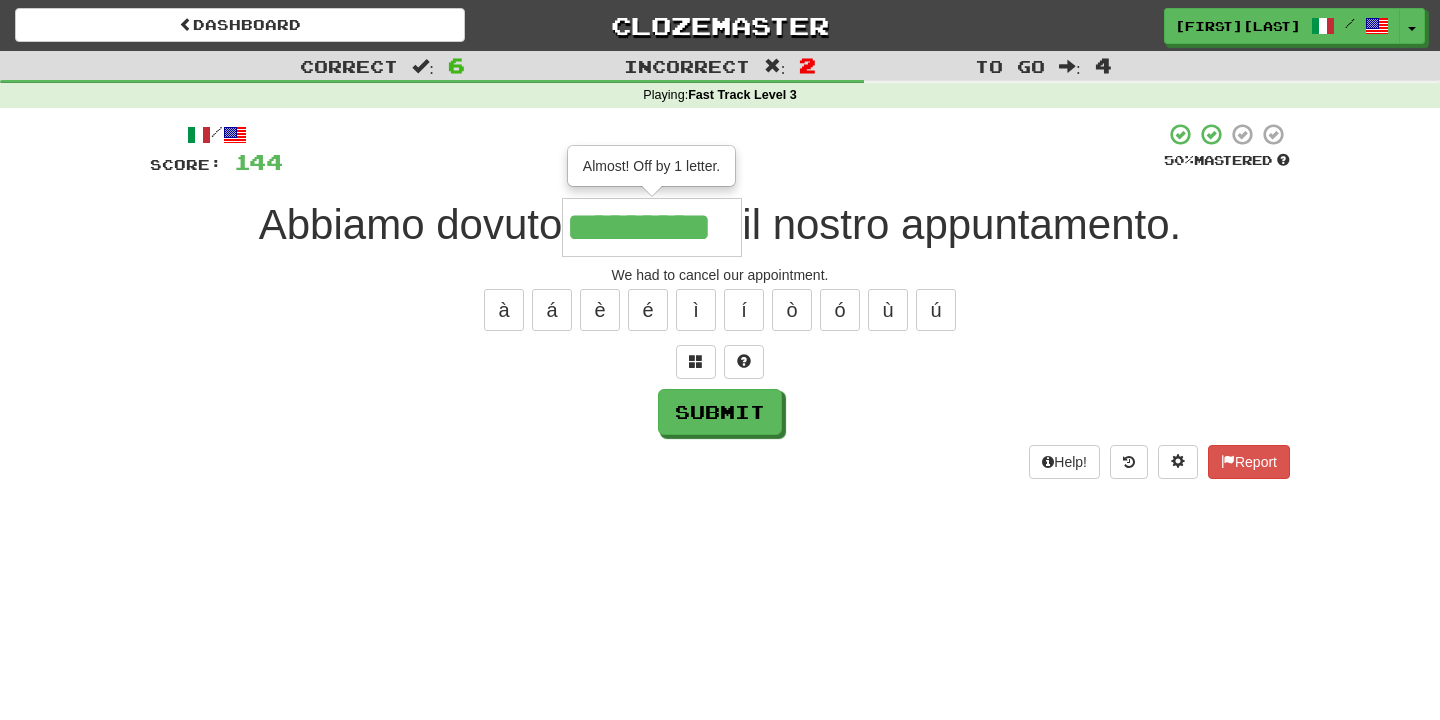type on "*********" 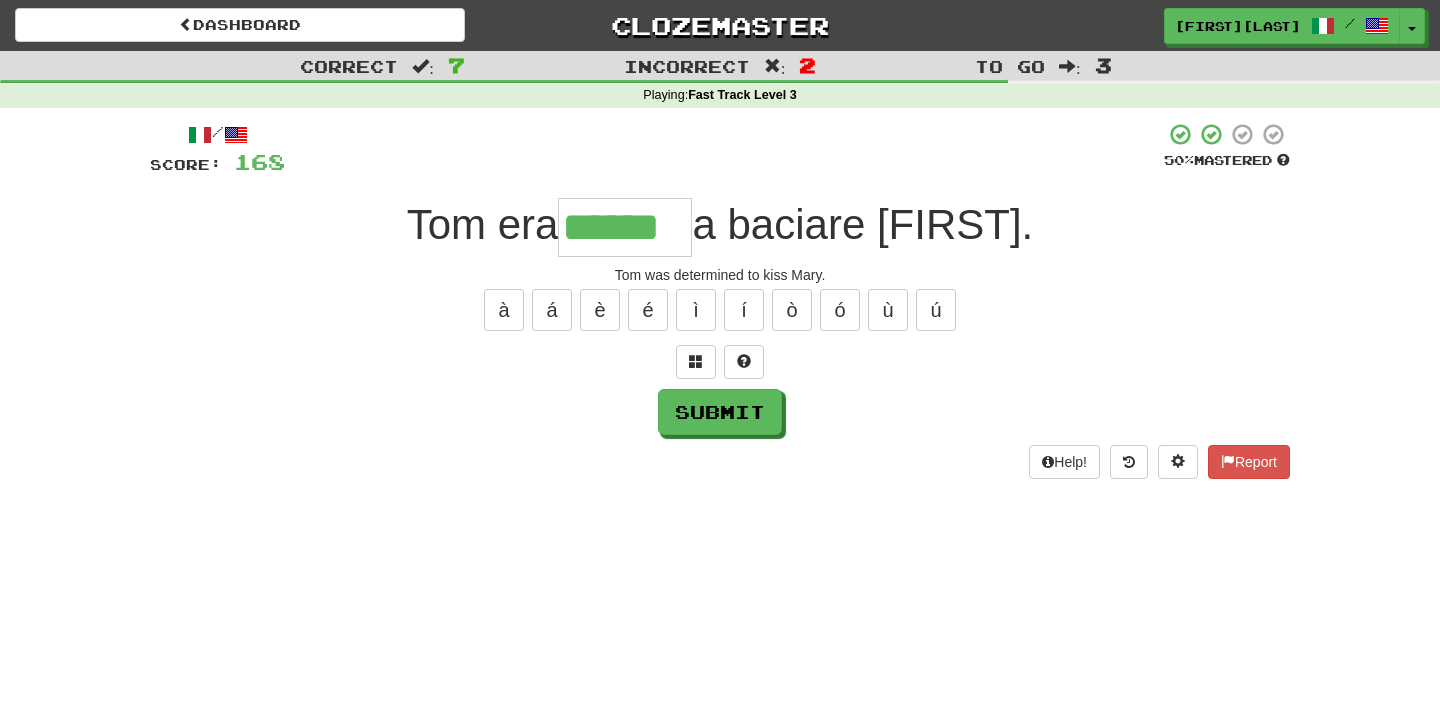 type on "******" 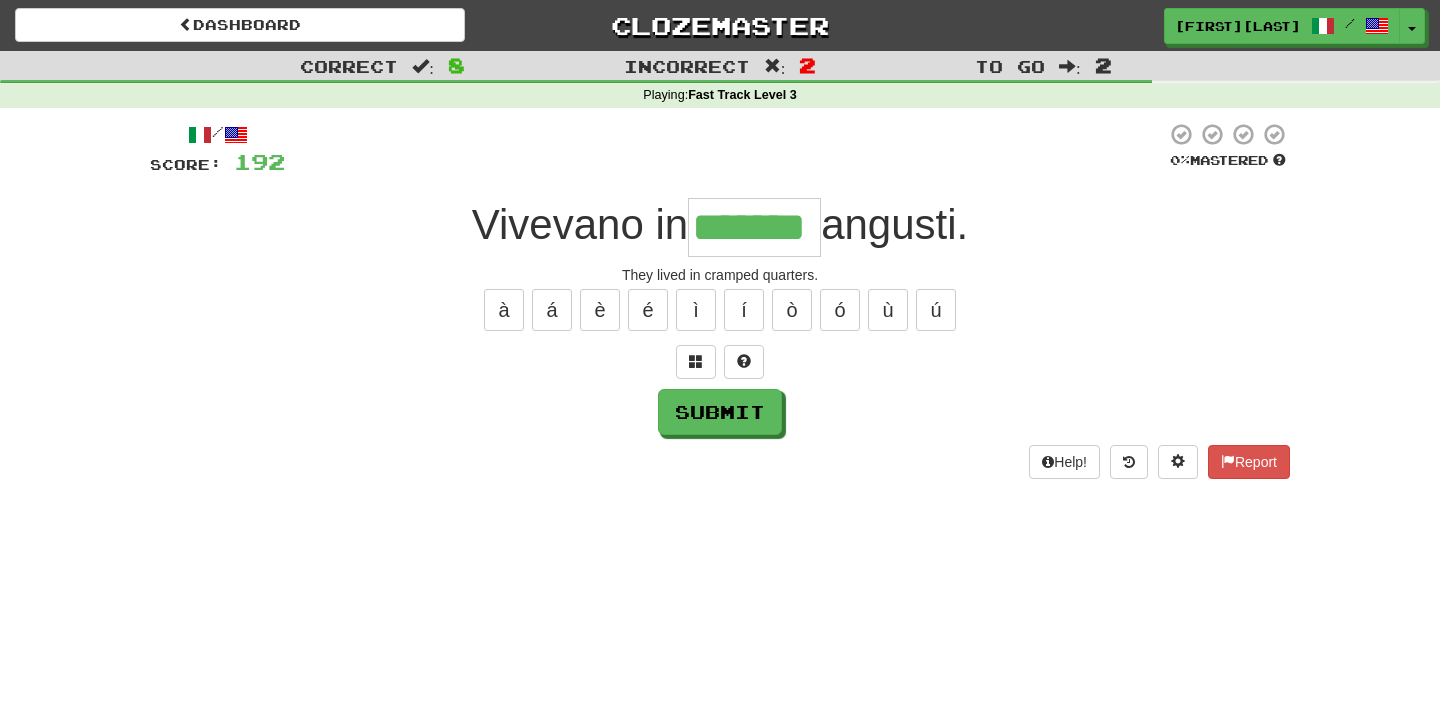 type on "*******" 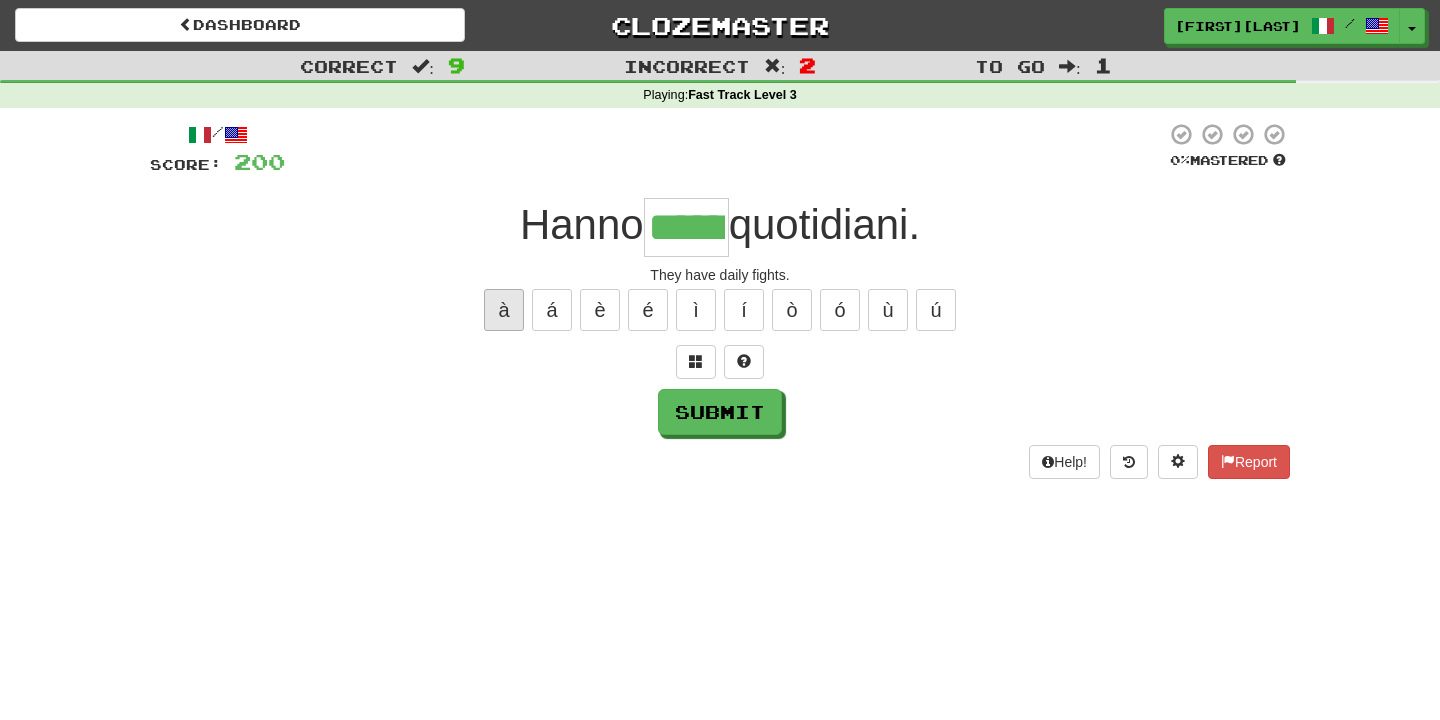 type on "******" 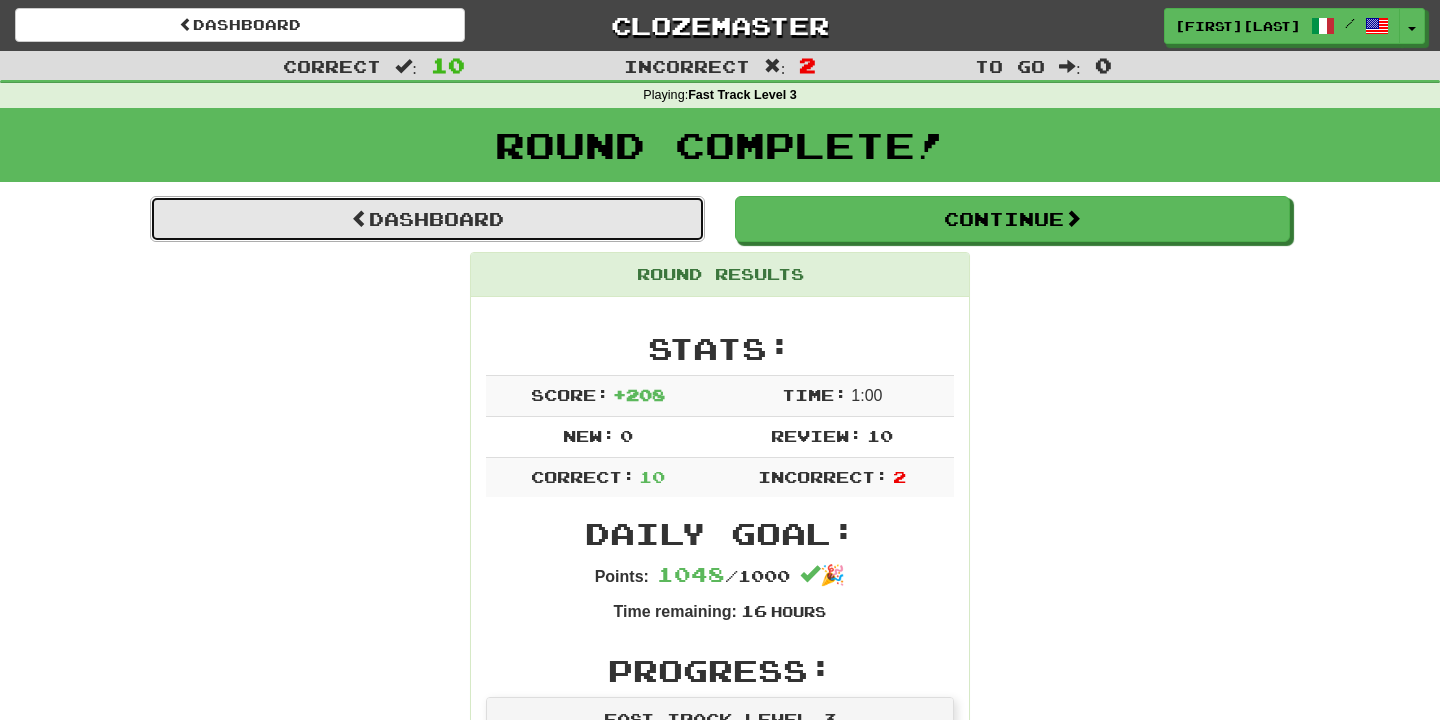 click on "Dashboard" at bounding box center (427, 219) 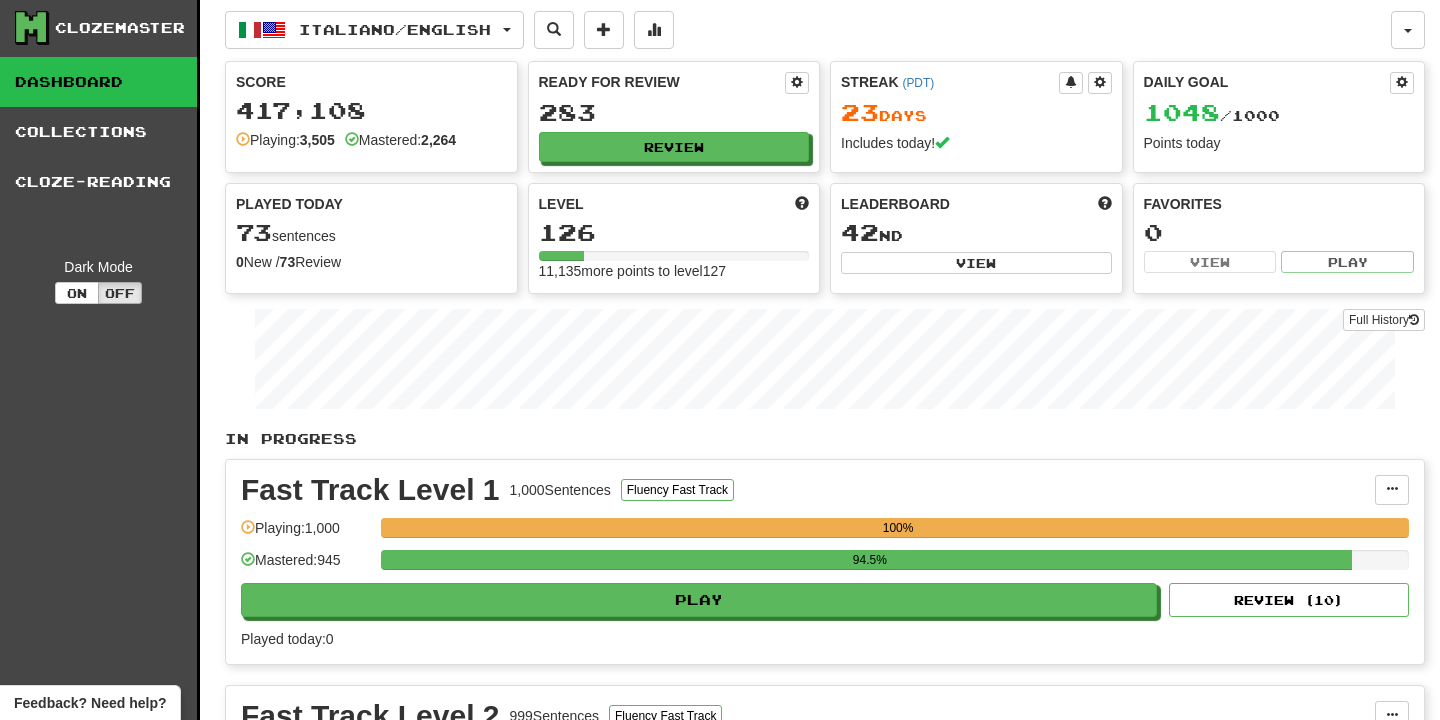 scroll, scrollTop: 0, scrollLeft: 0, axis: both 